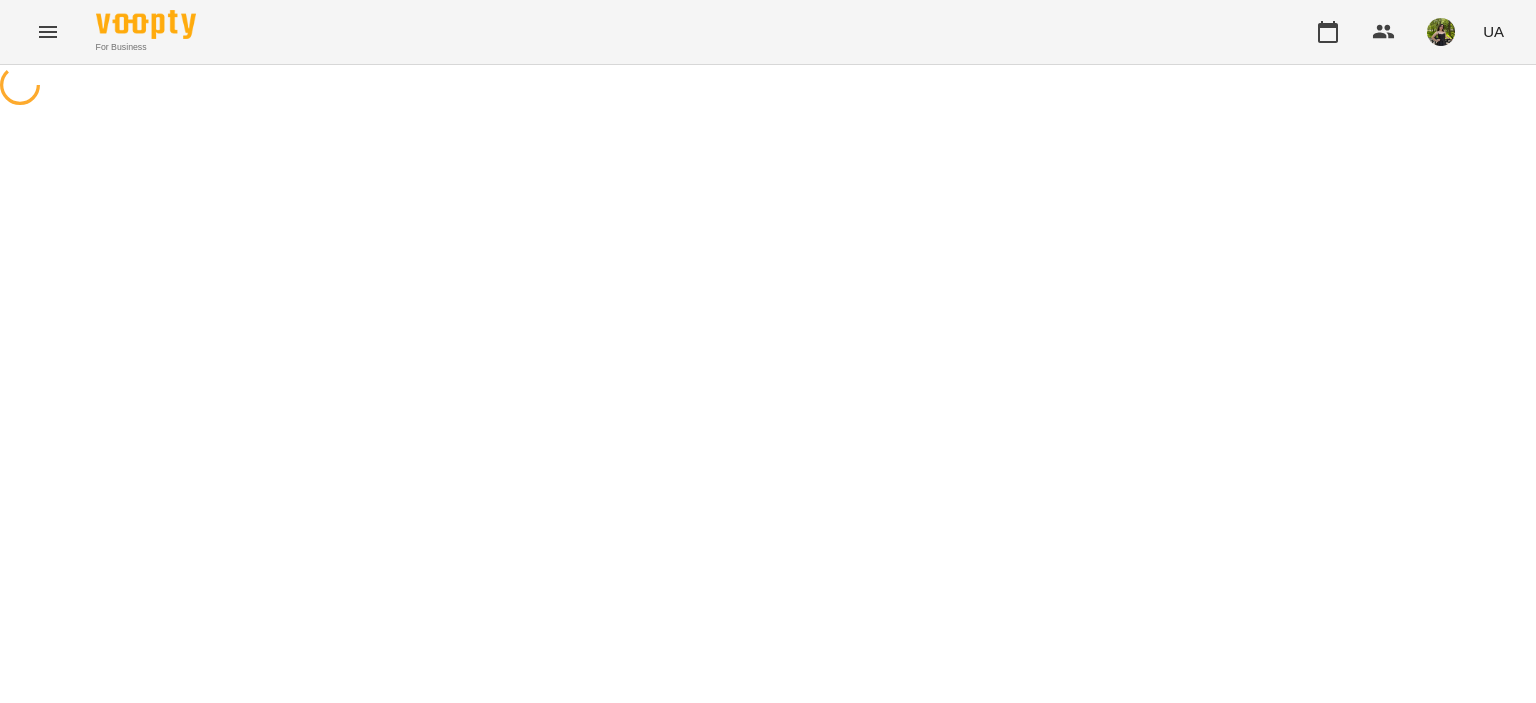 scroll, scrollTop: 0, scrollLeft: 0, axis: both 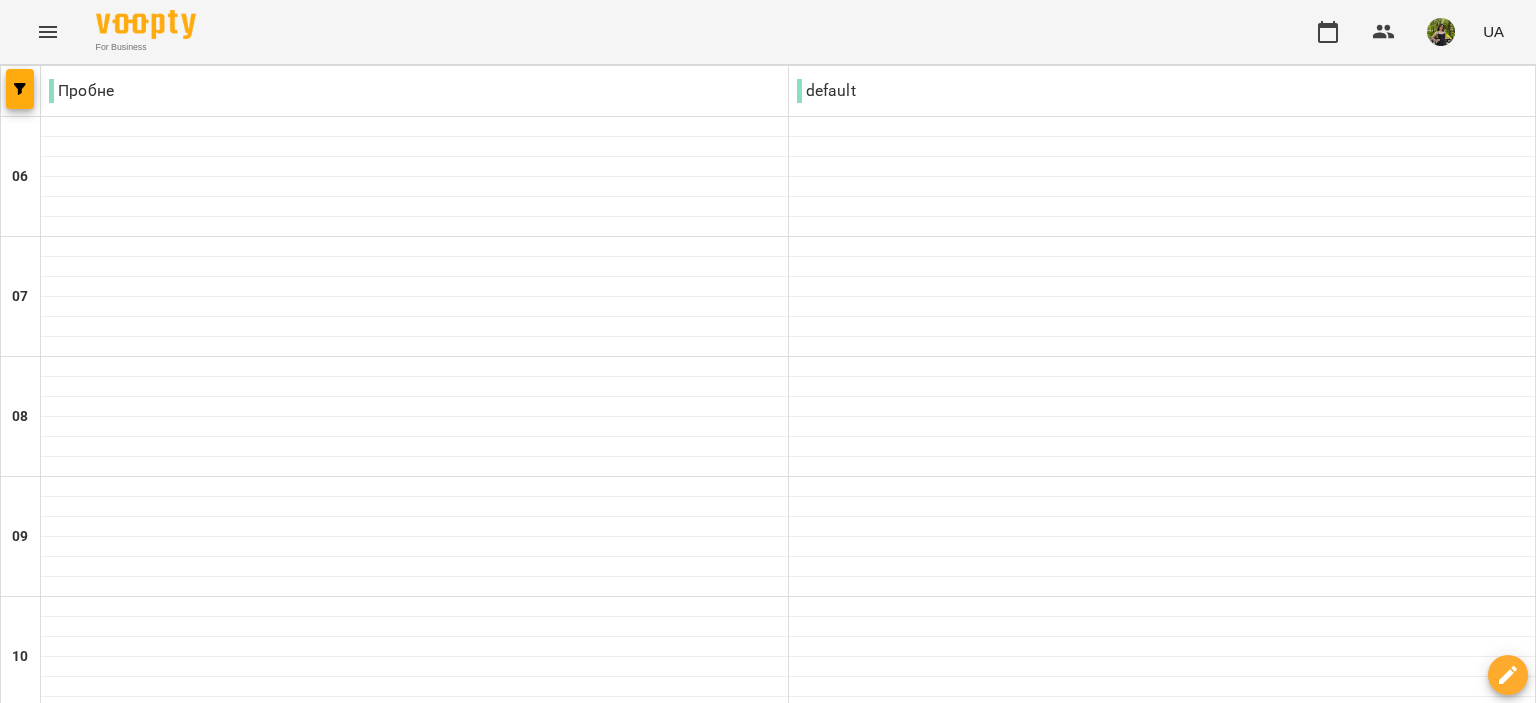 click on "08 серп" at bounding box center [1069, 2202] 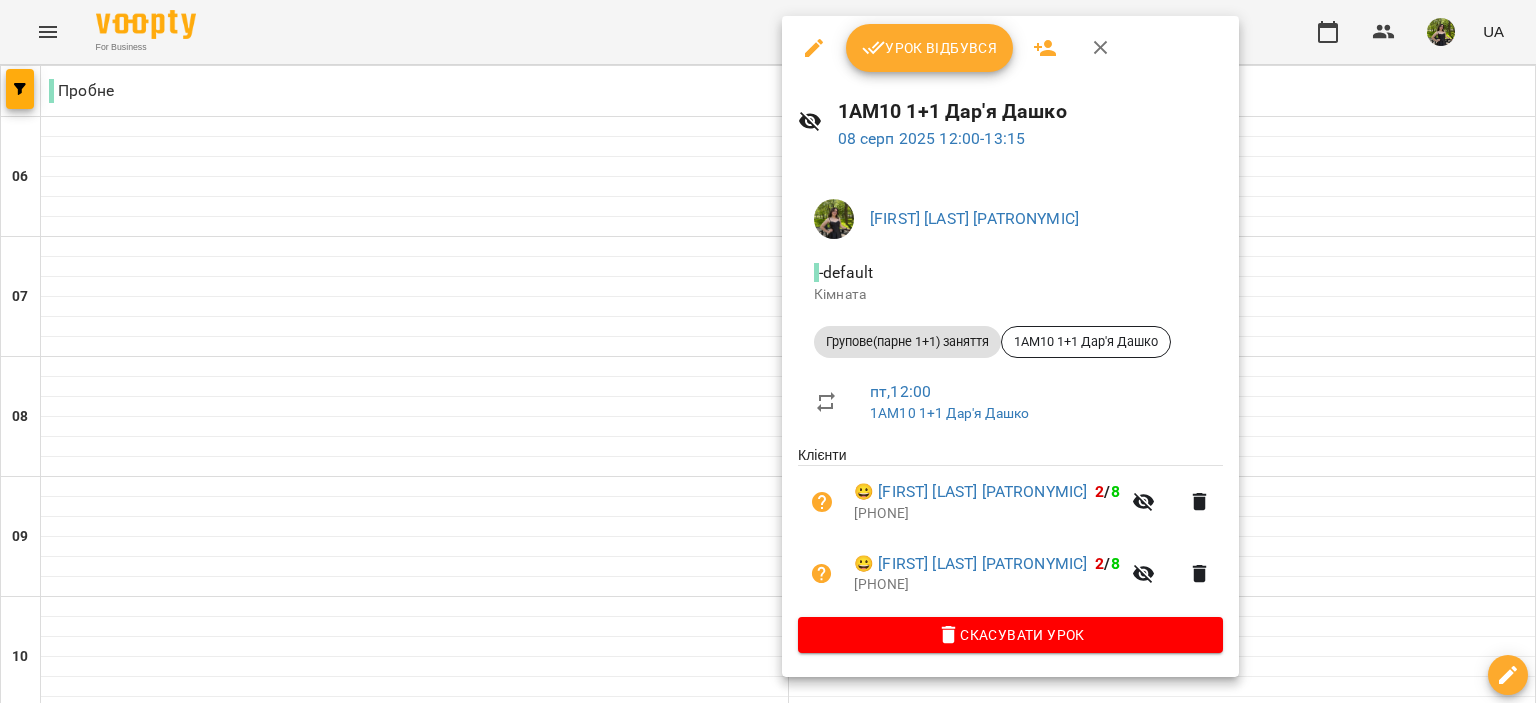click on "Урок відбувся" at bounding box center [930, 48] 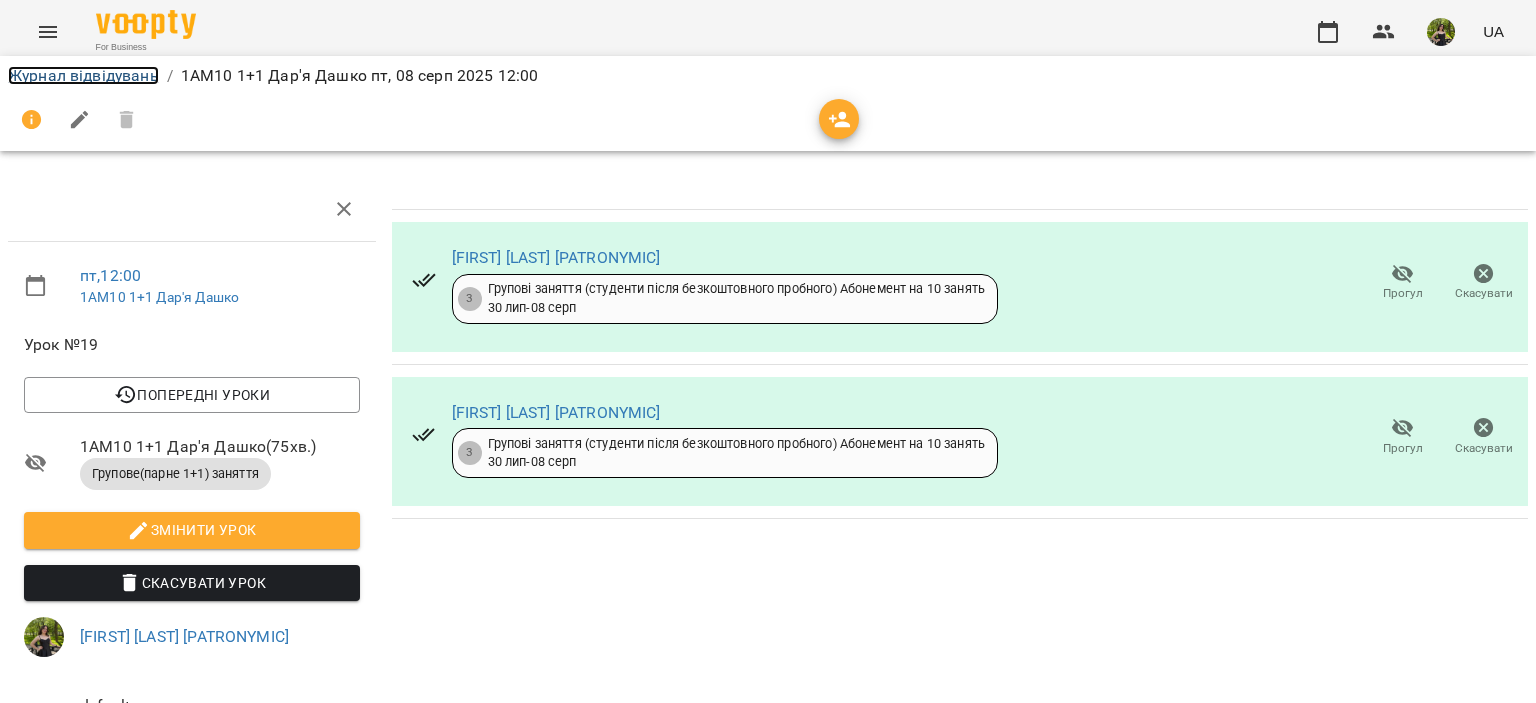 click on "Журнал відвідувань" at bounding box center (83, 75) 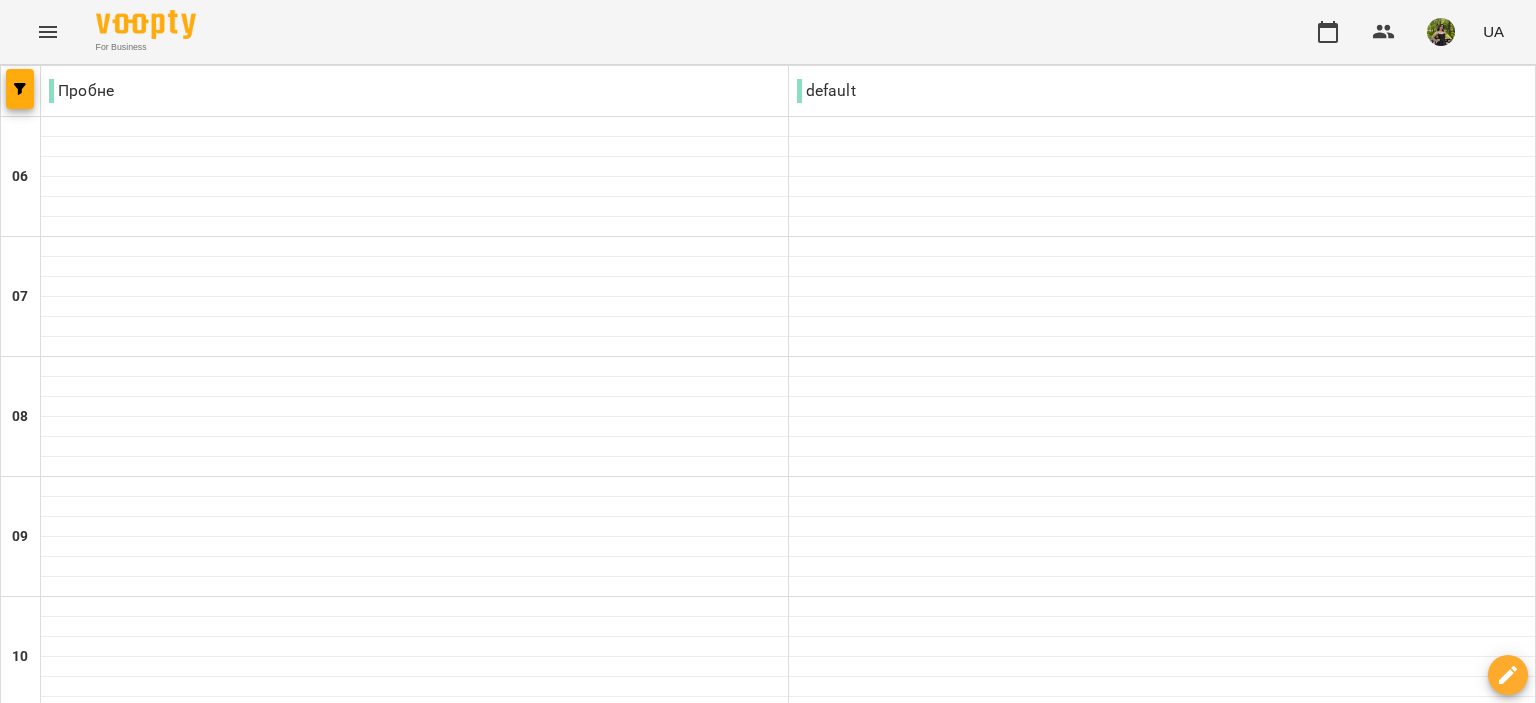 scroll, scrollTop: 1200, scrollLeft: 0, axis: vertical 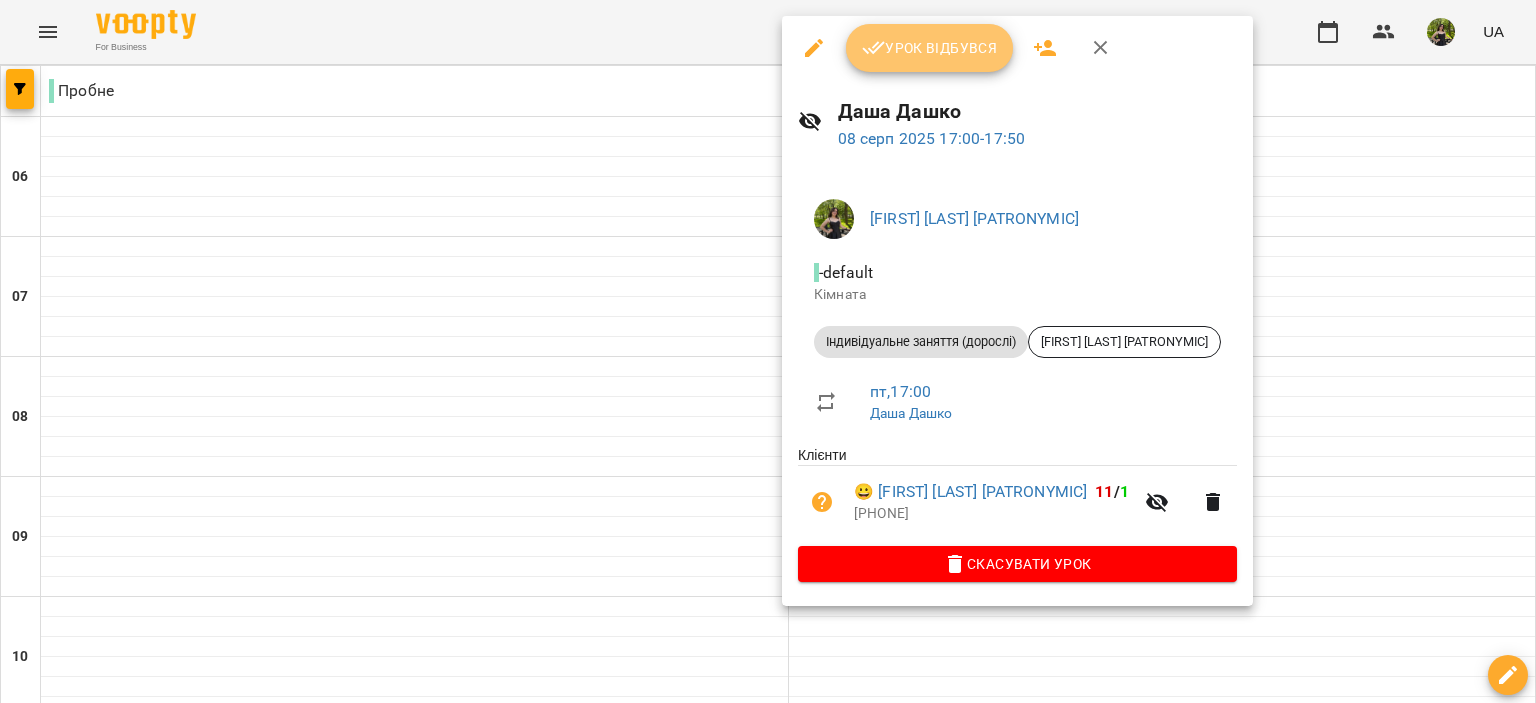 click on "Урок відбувся" at bounding box center [930, 48] 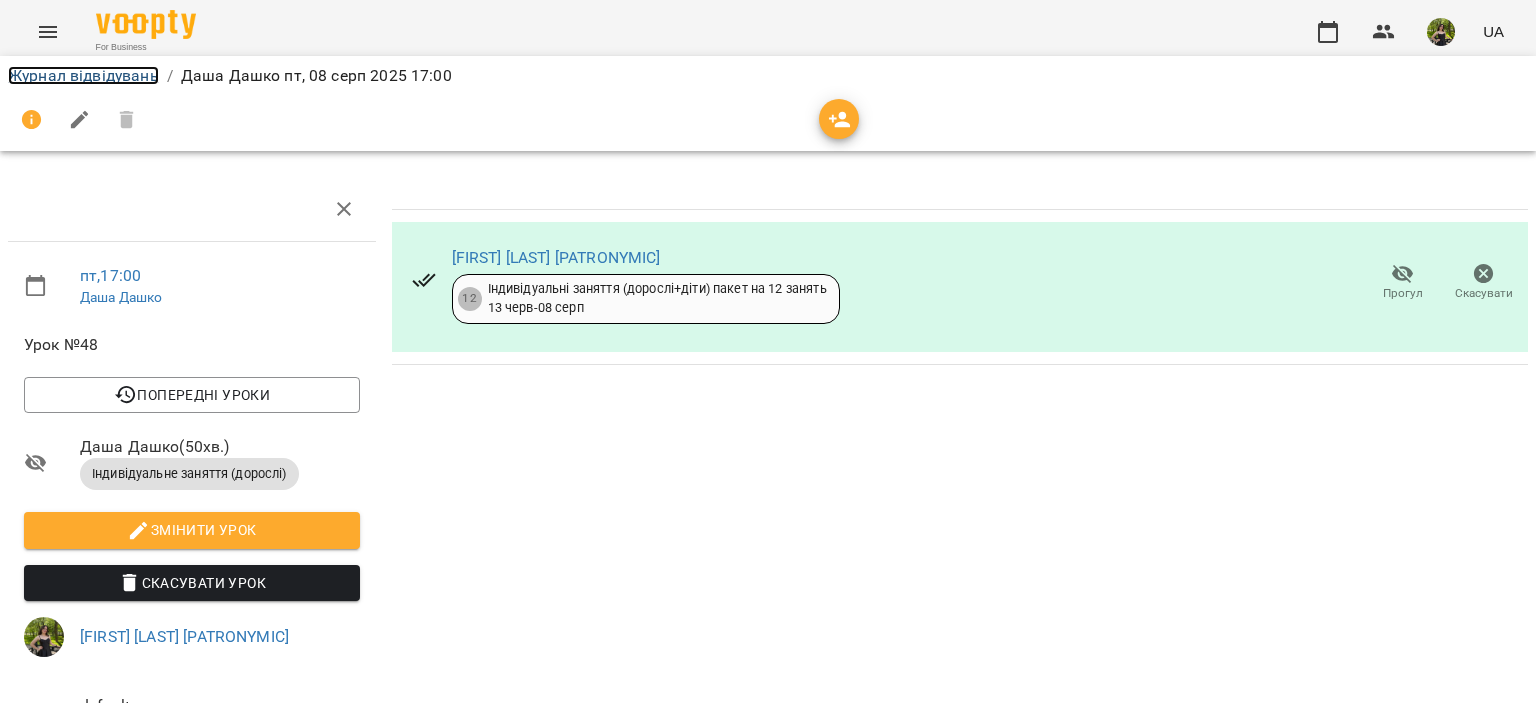 click on "Журнал відвідувань" at bounding box center (83, 75) 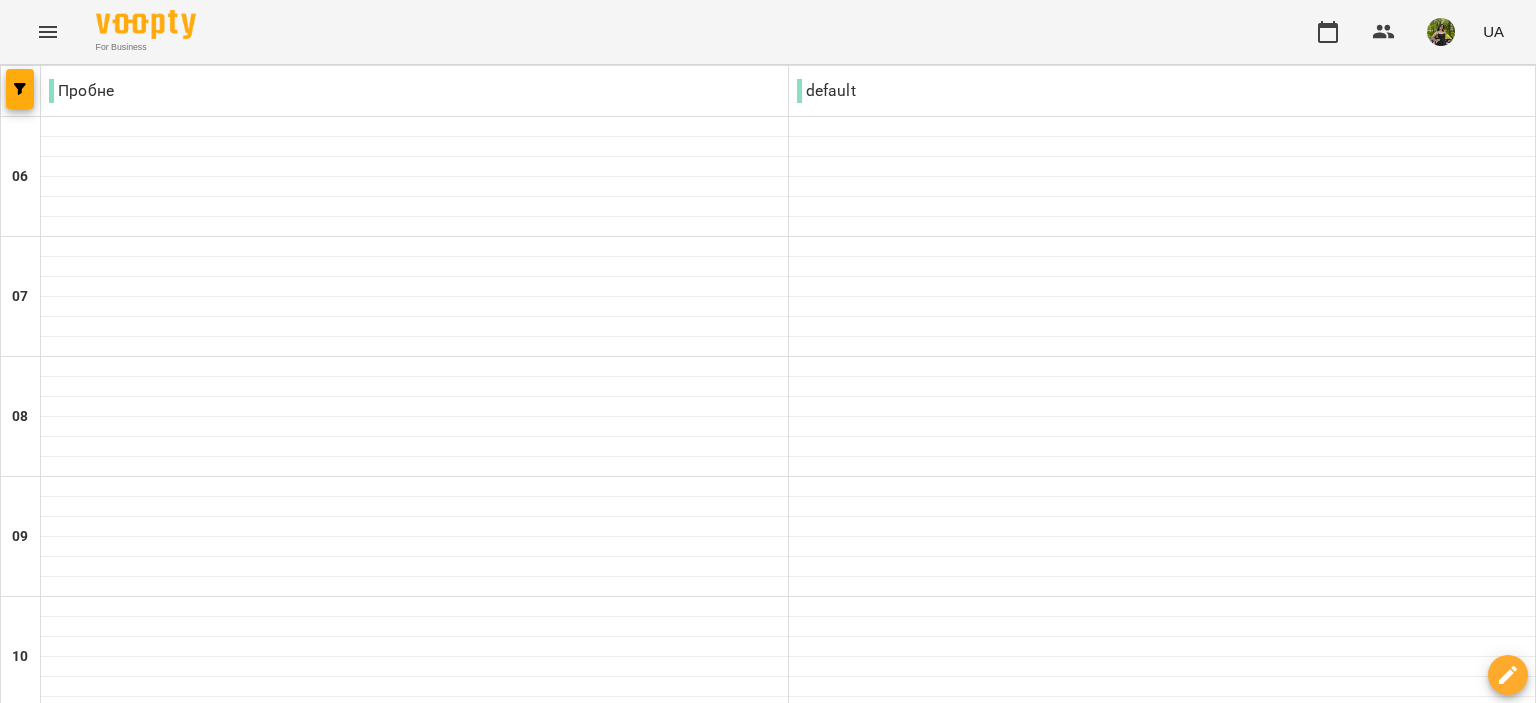 scroll, scrollTop: 1200, scrollLeft: 0, axis: vertical 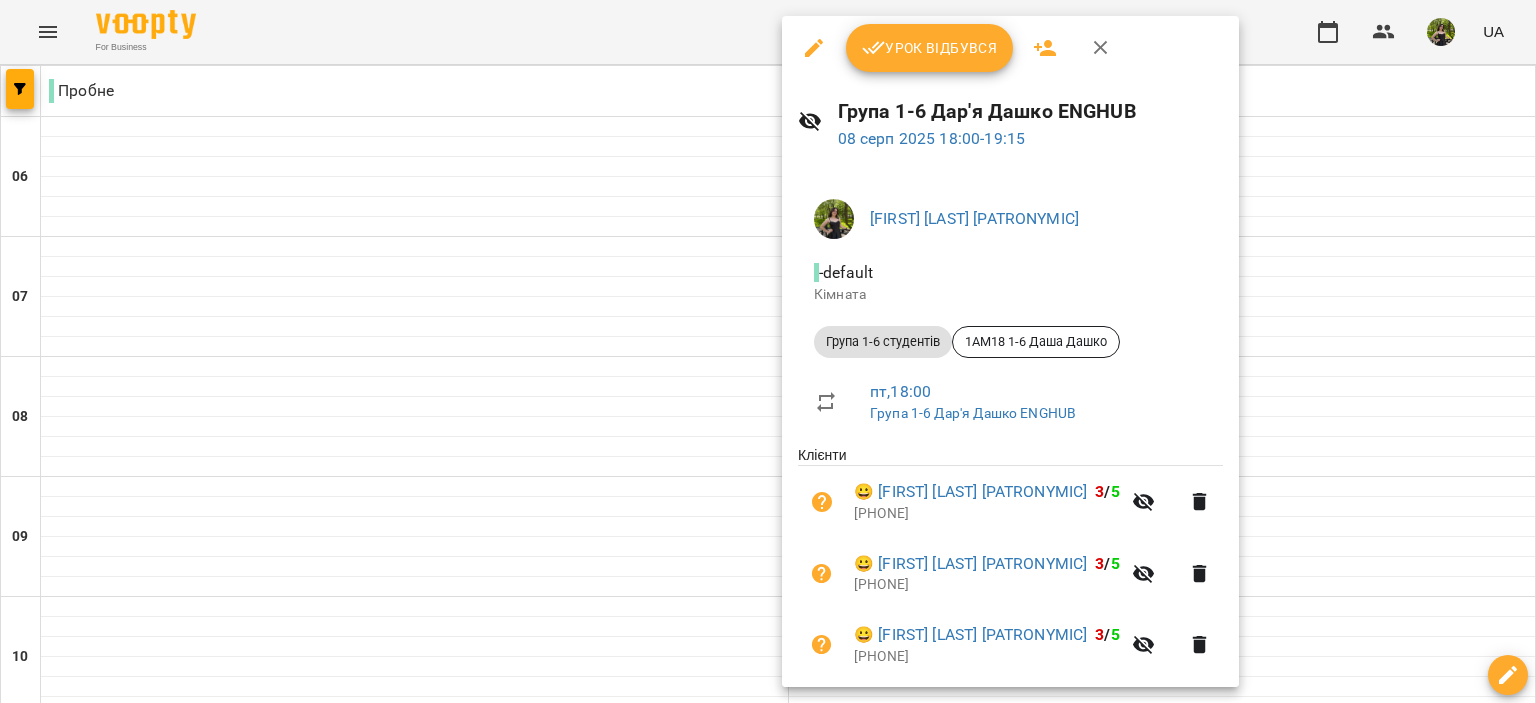 click on "Урок відбувся" at bounding box center [930, 48] 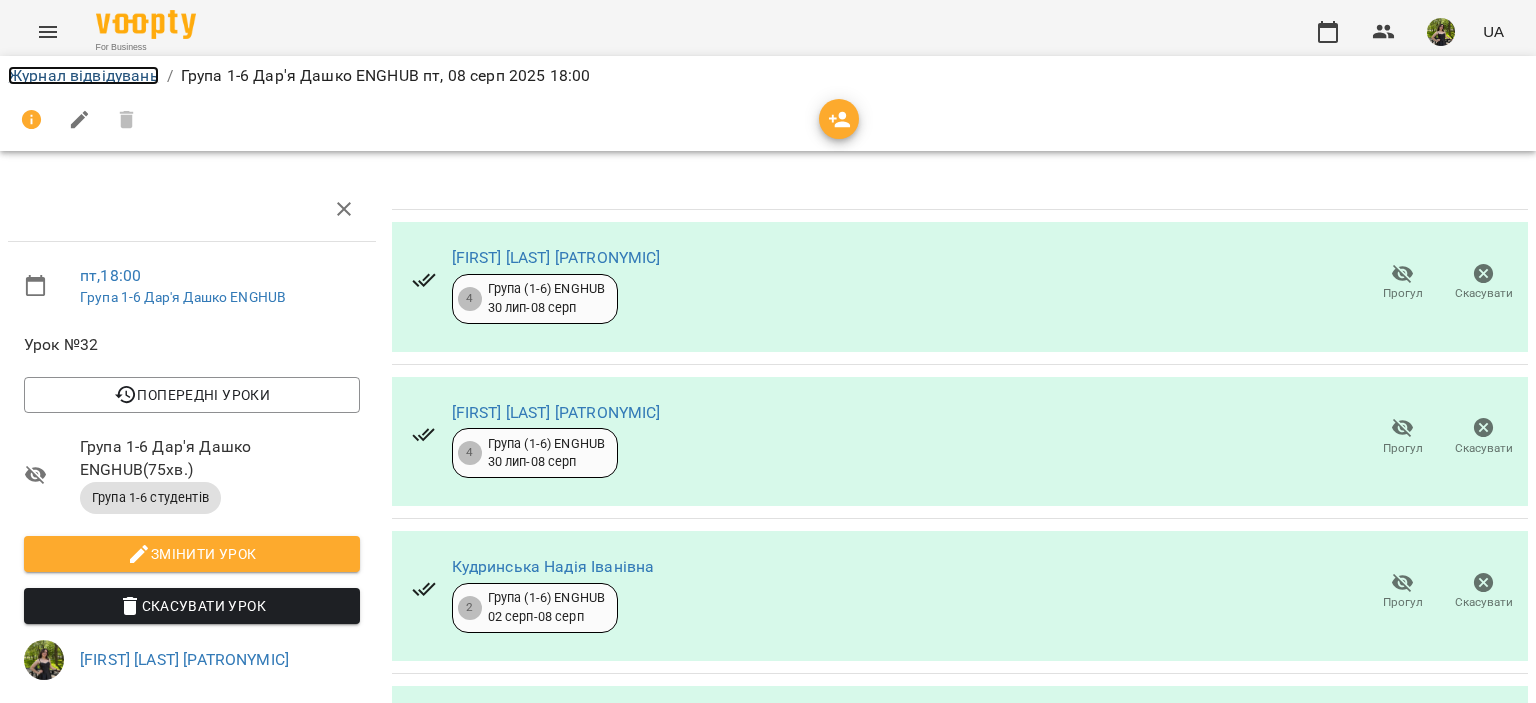 click on "Журнал відвідувань" at bounding box center (83, 75) 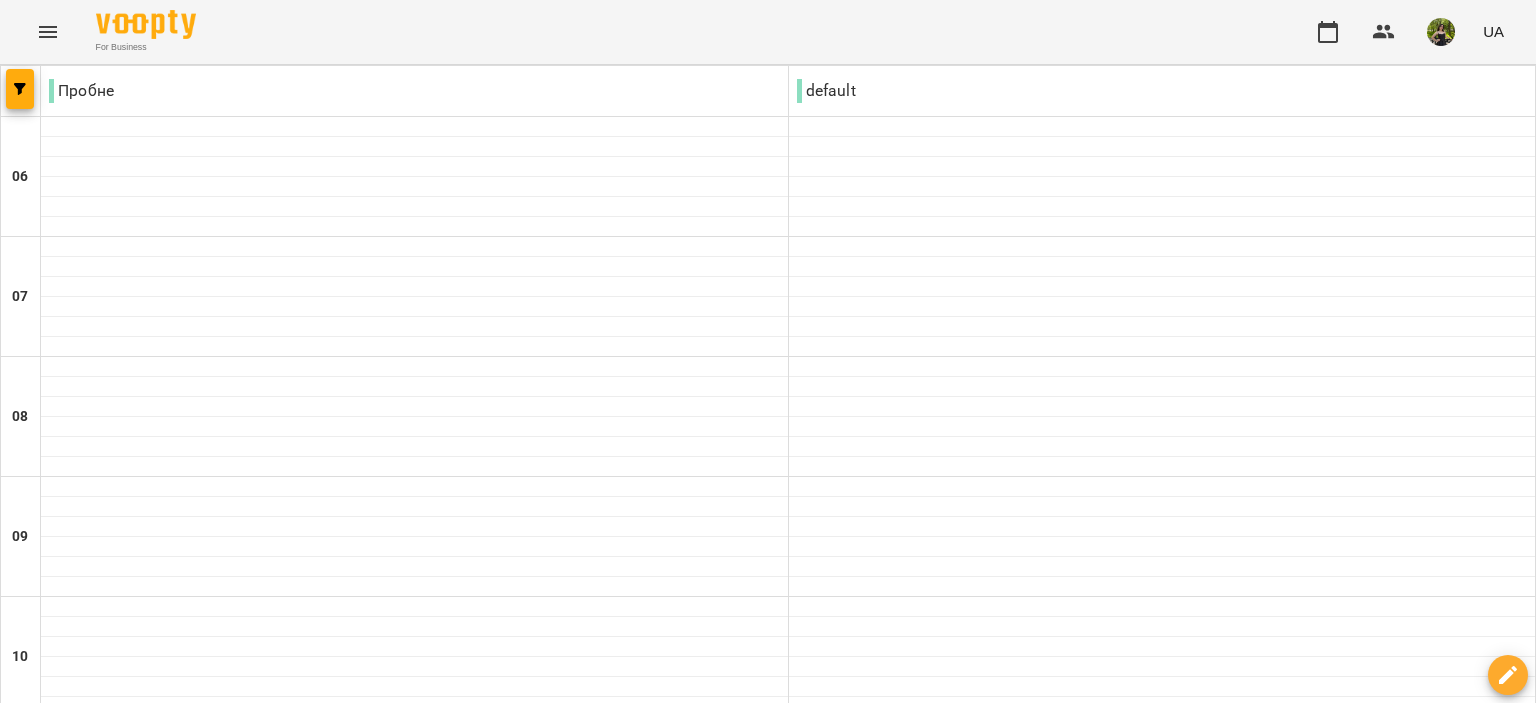 scroll, scrollTop: 1586, scrollLeft: 0, axis: vertical 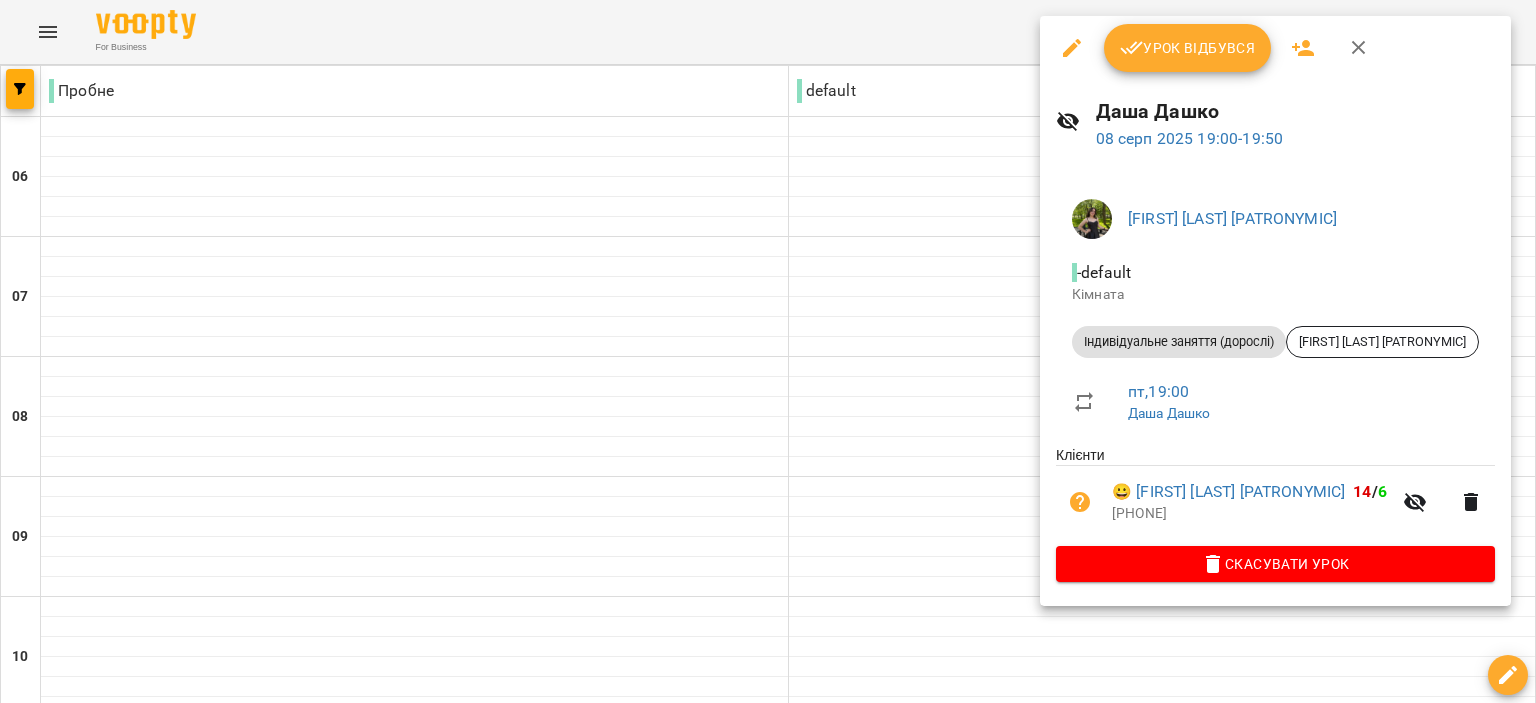 click on "Скасувати Урок" at bounding box center (1275, 564) 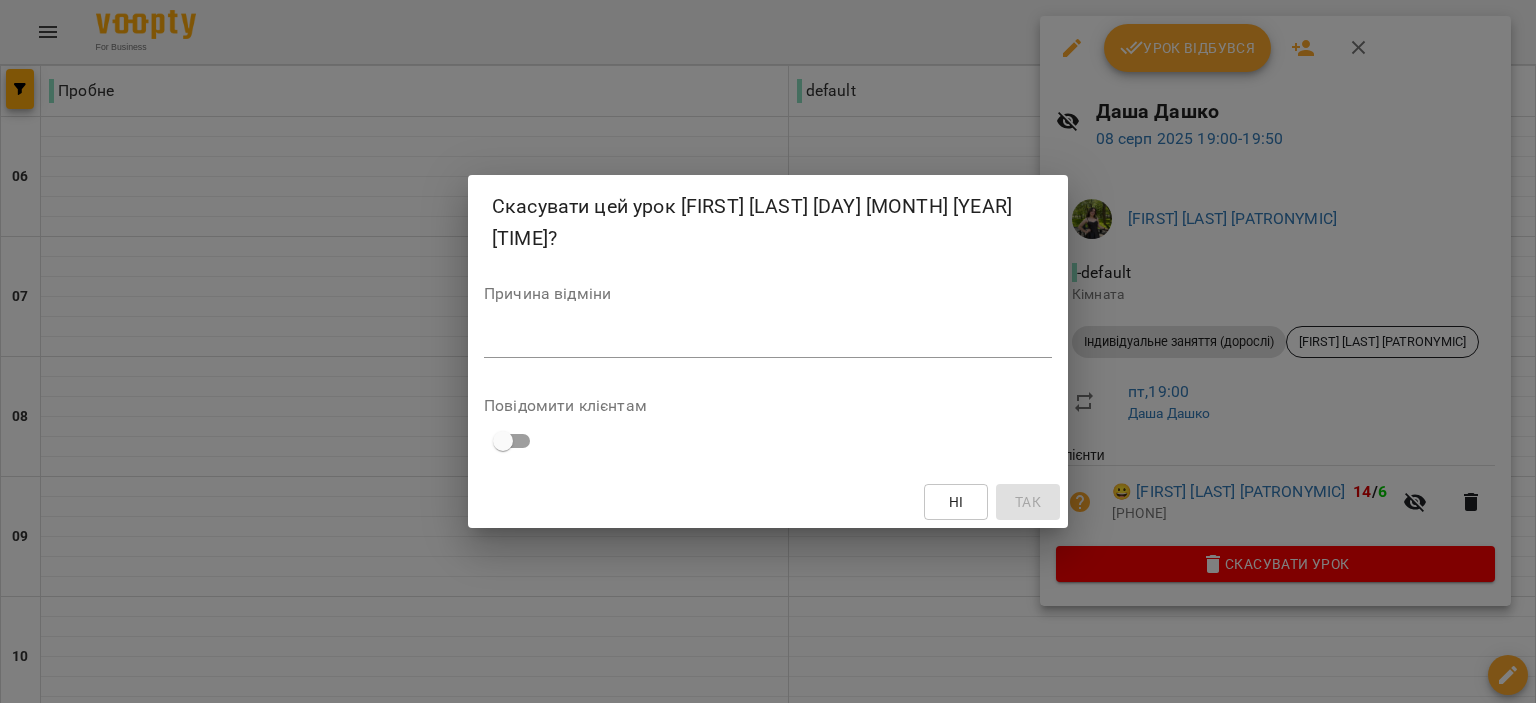 click on "Причина відміни *" at bounding box center (768, 326) 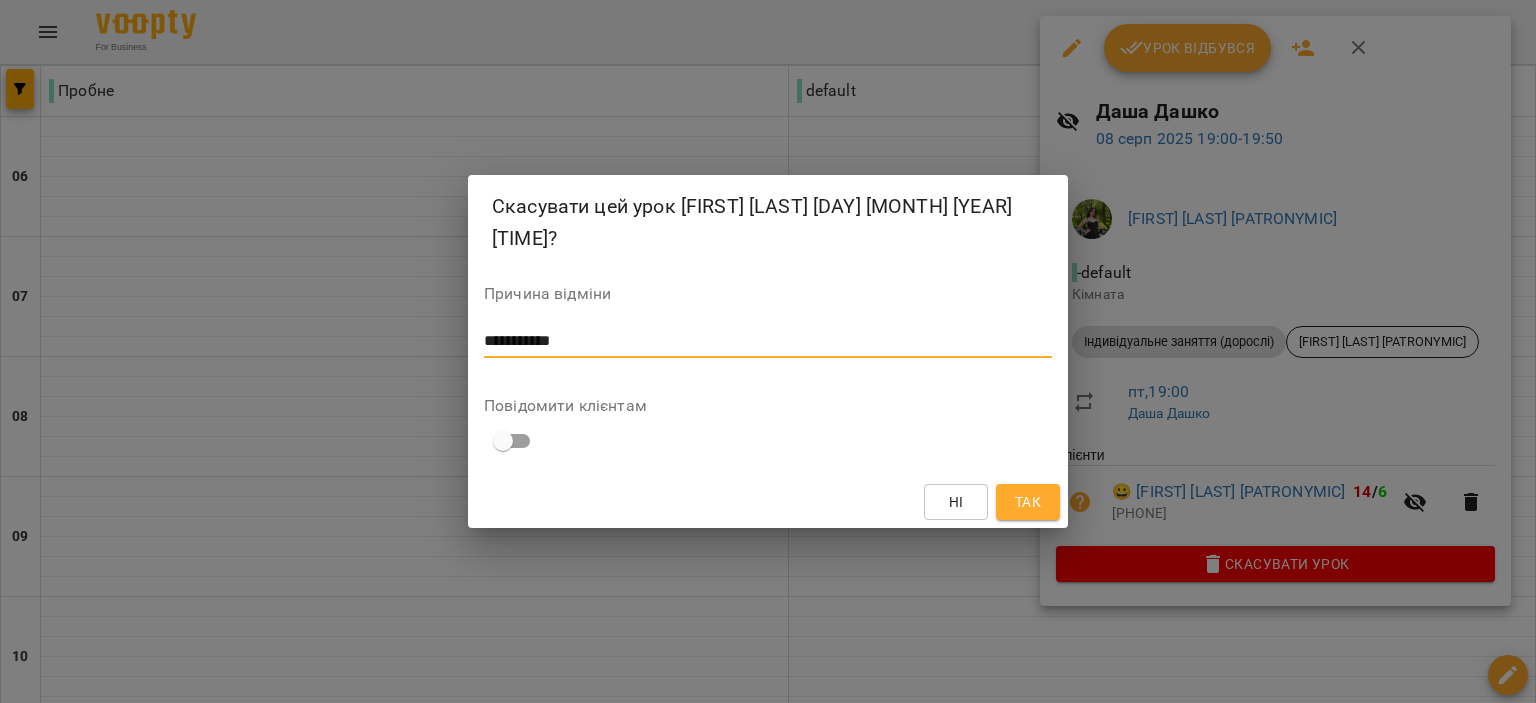 type on "**********" 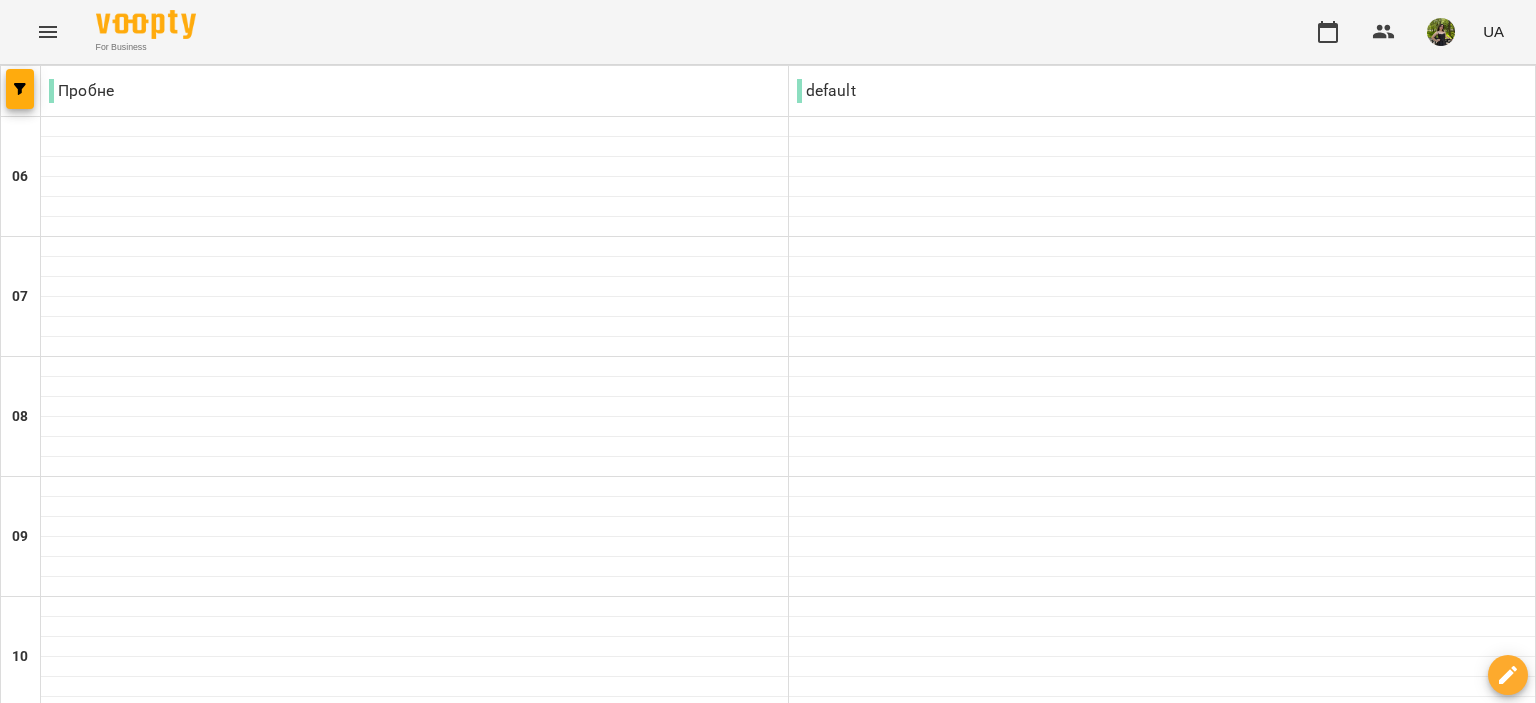 click on "Індивідуальне заняття (дорослі)" at bounding box center (1162, 1944) 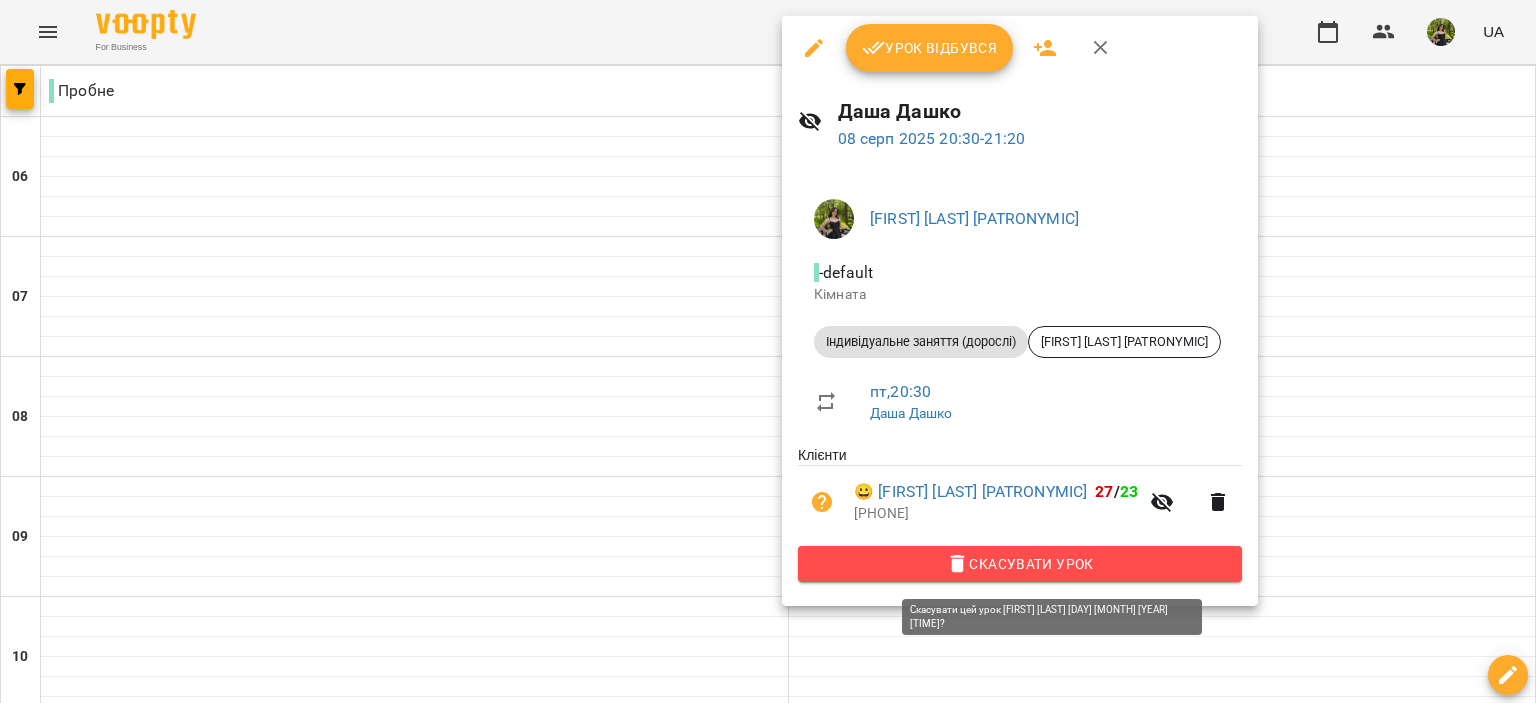 click on "Скасувати Урок" at bounding box center [1020, 564] 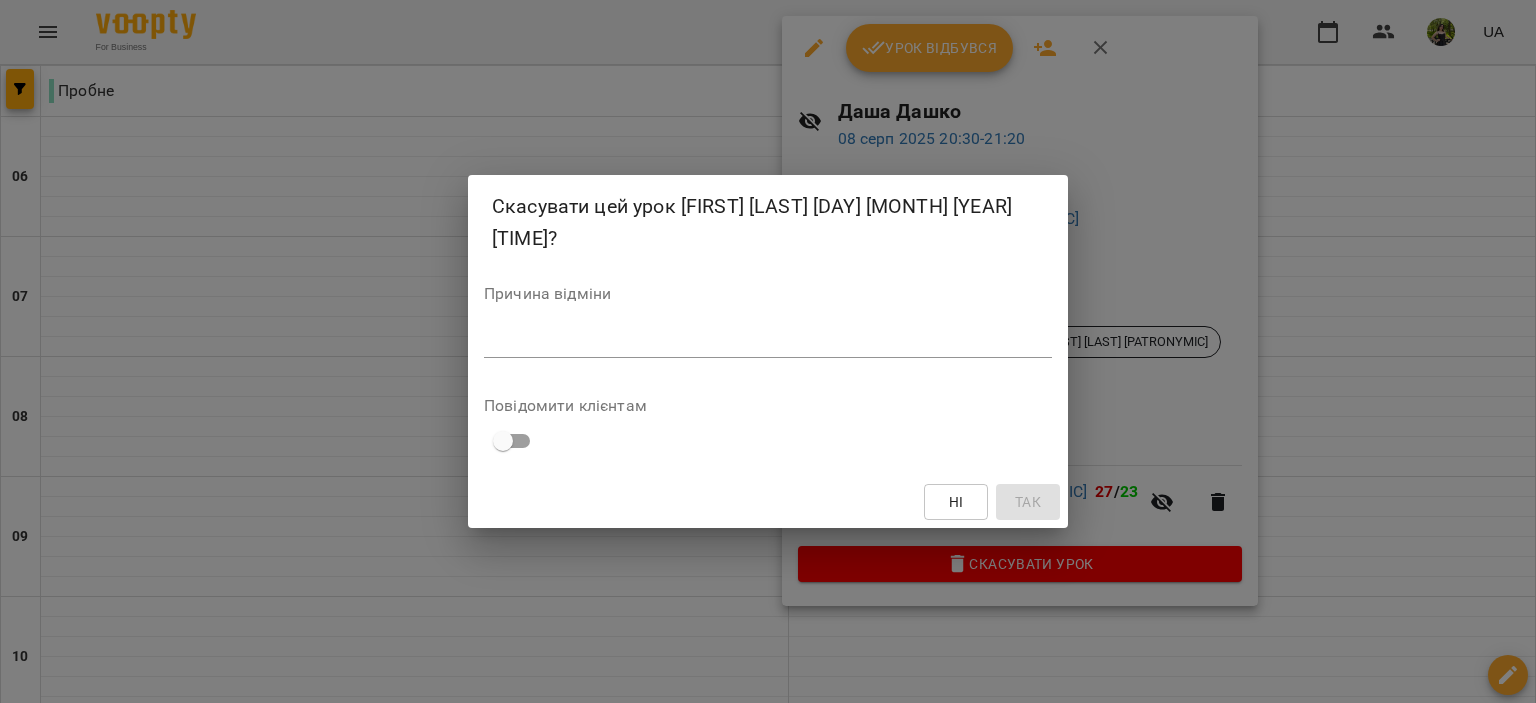 click on "Причина відміни *" at bounding box center (768, 326) 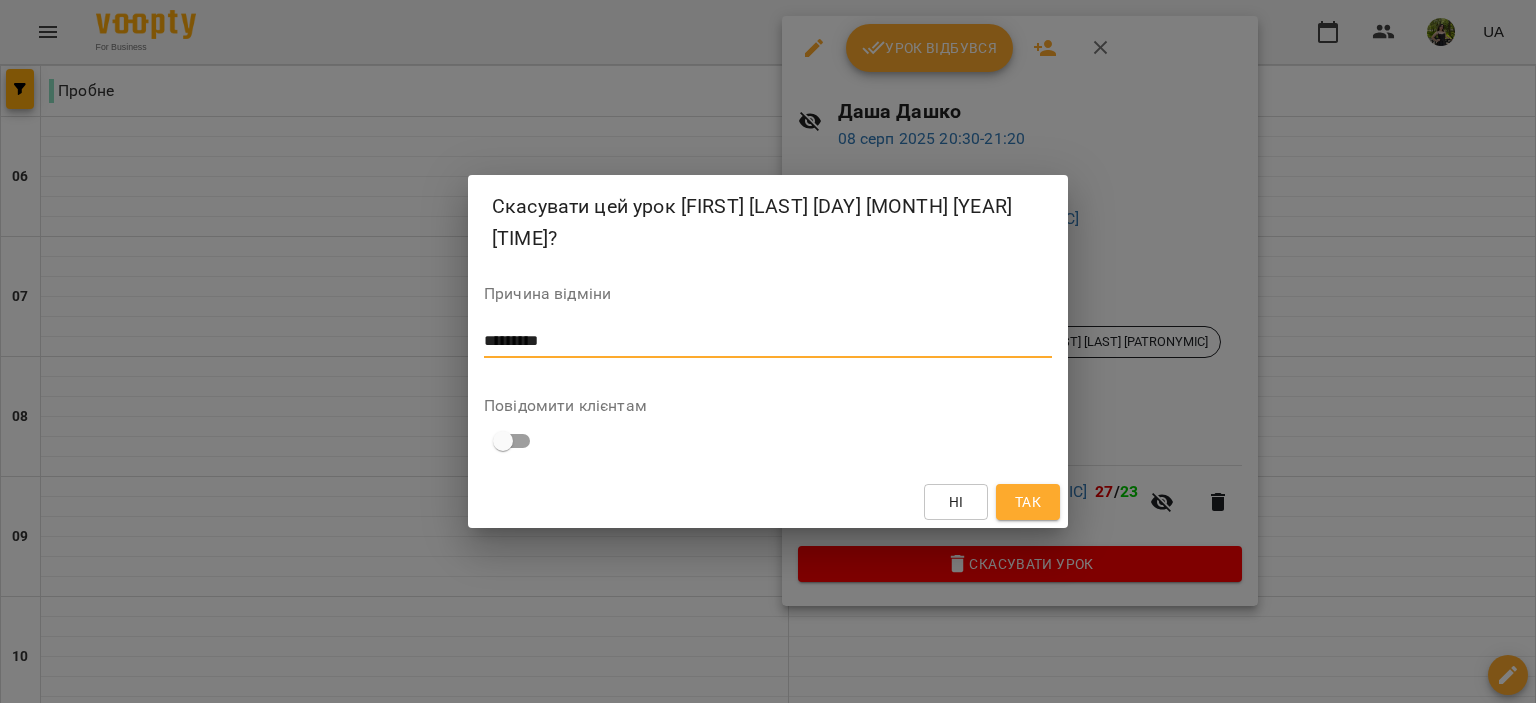 type on "*********" 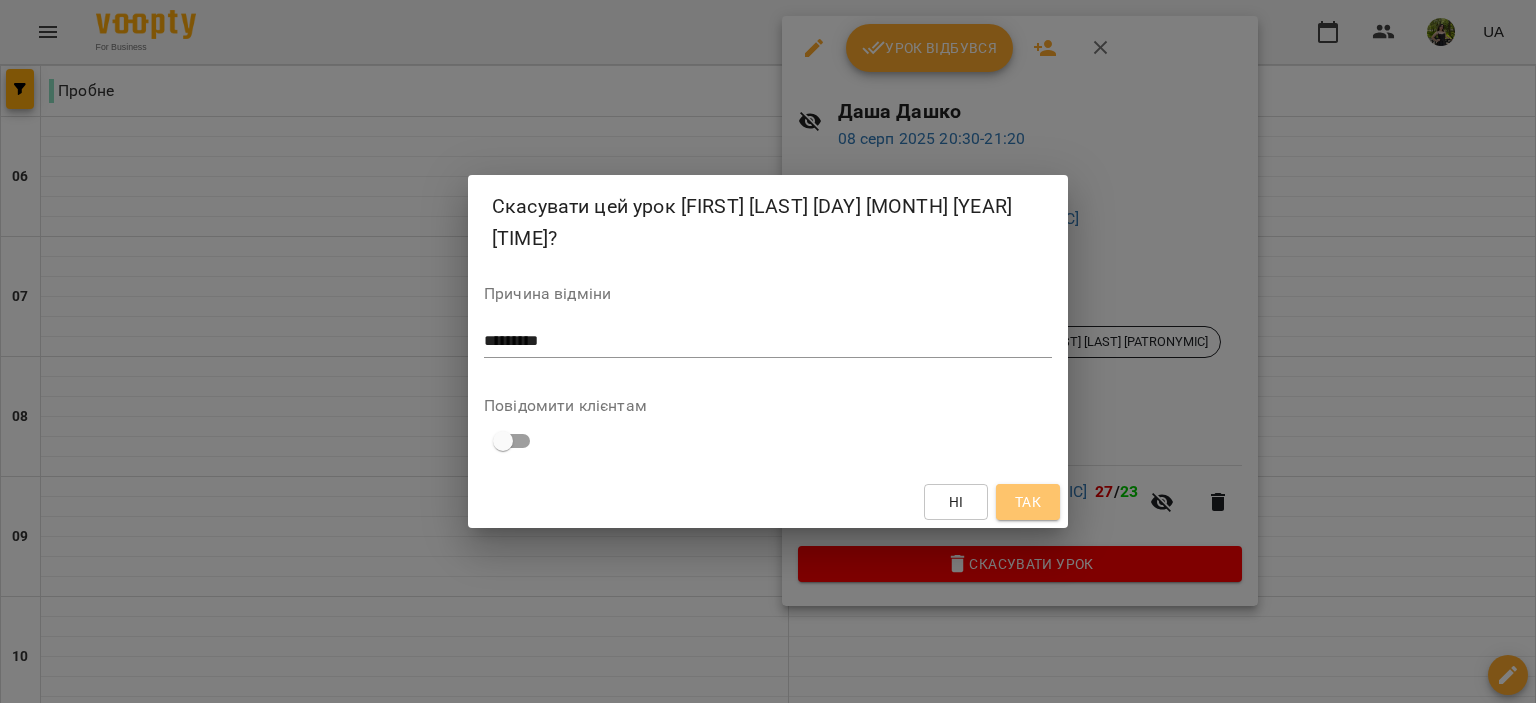 click on "Так" at bounding box center [1028, 502] 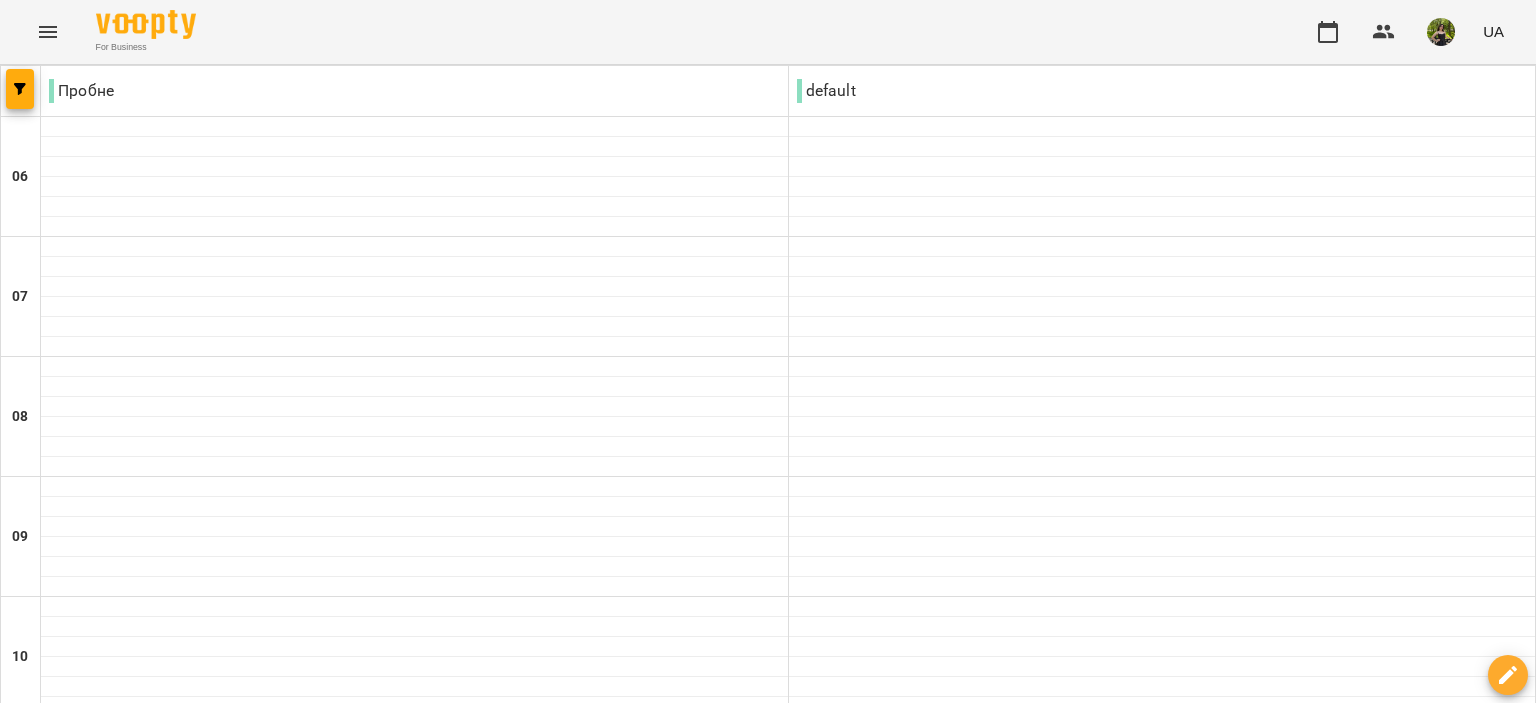 click on "Індивідуальне заняття (дорослі)" at bounding box center [1162, 2064] 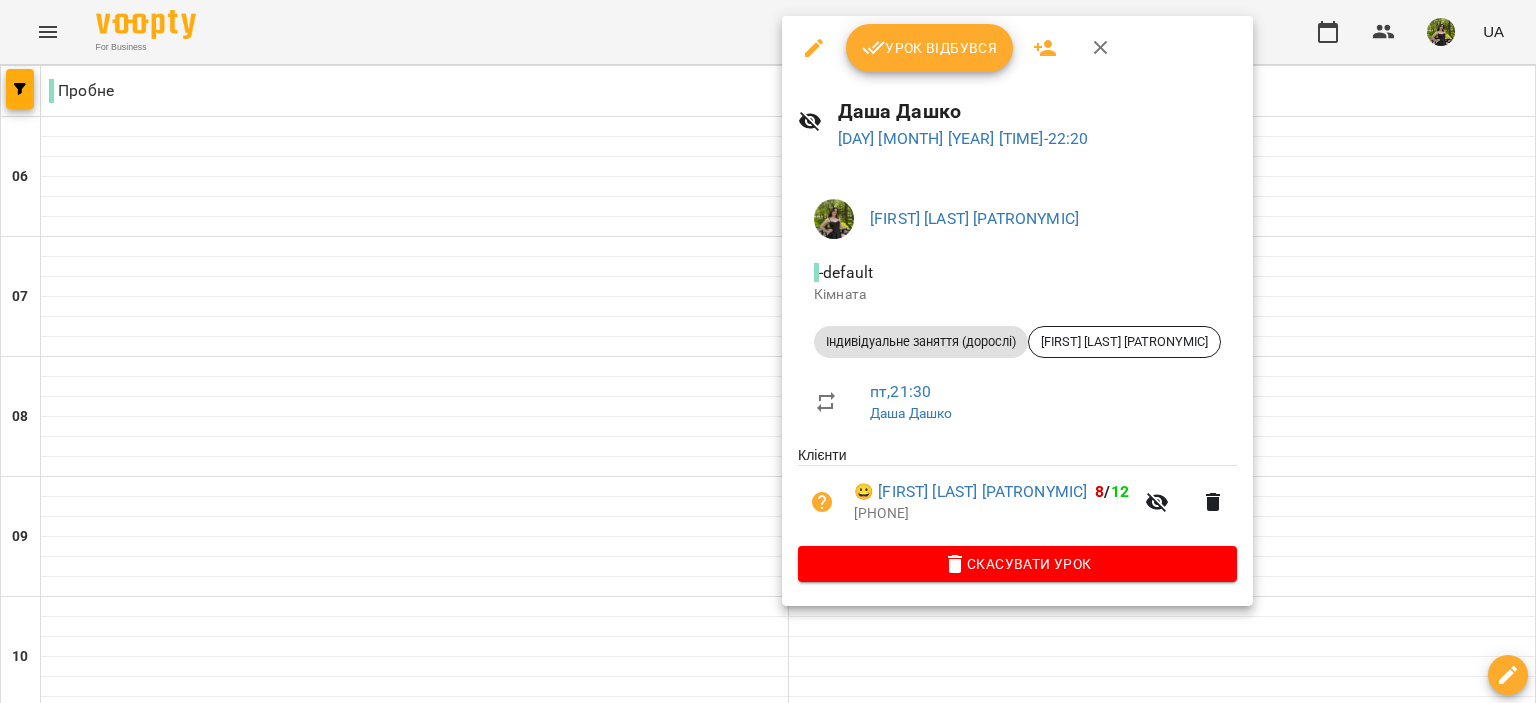 click on "Скасувати Урок" at bounding box center (1017, 564) 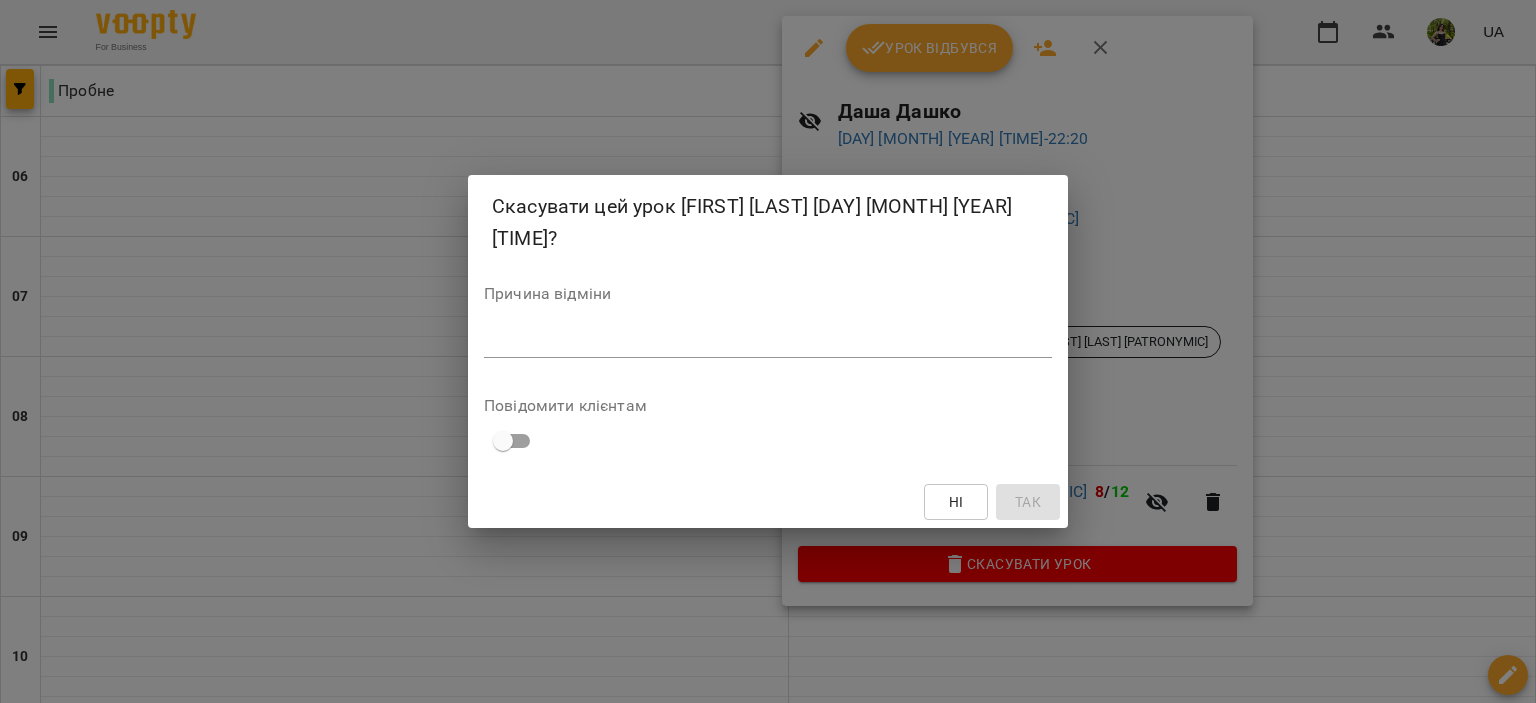click on "*" at bounding box center [768, 342] 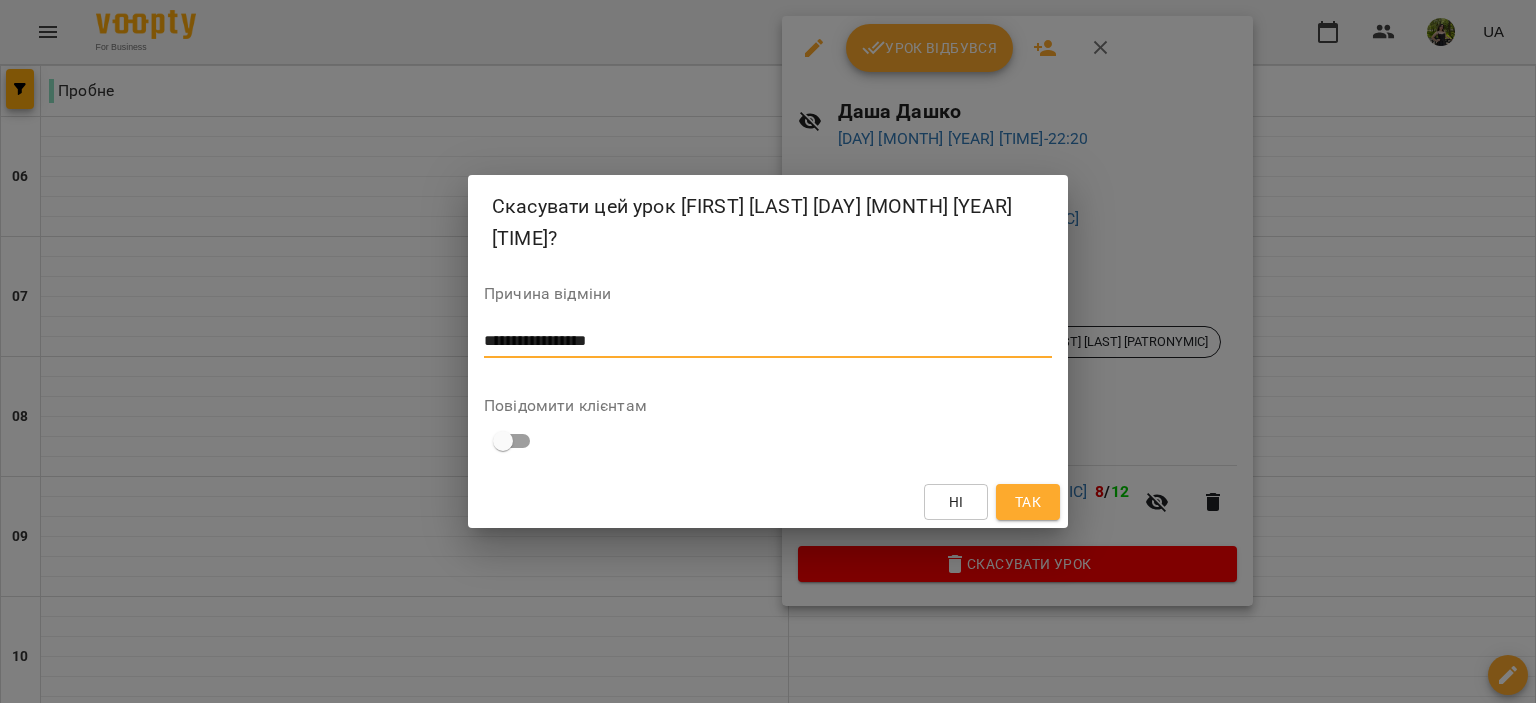 type on "**********" 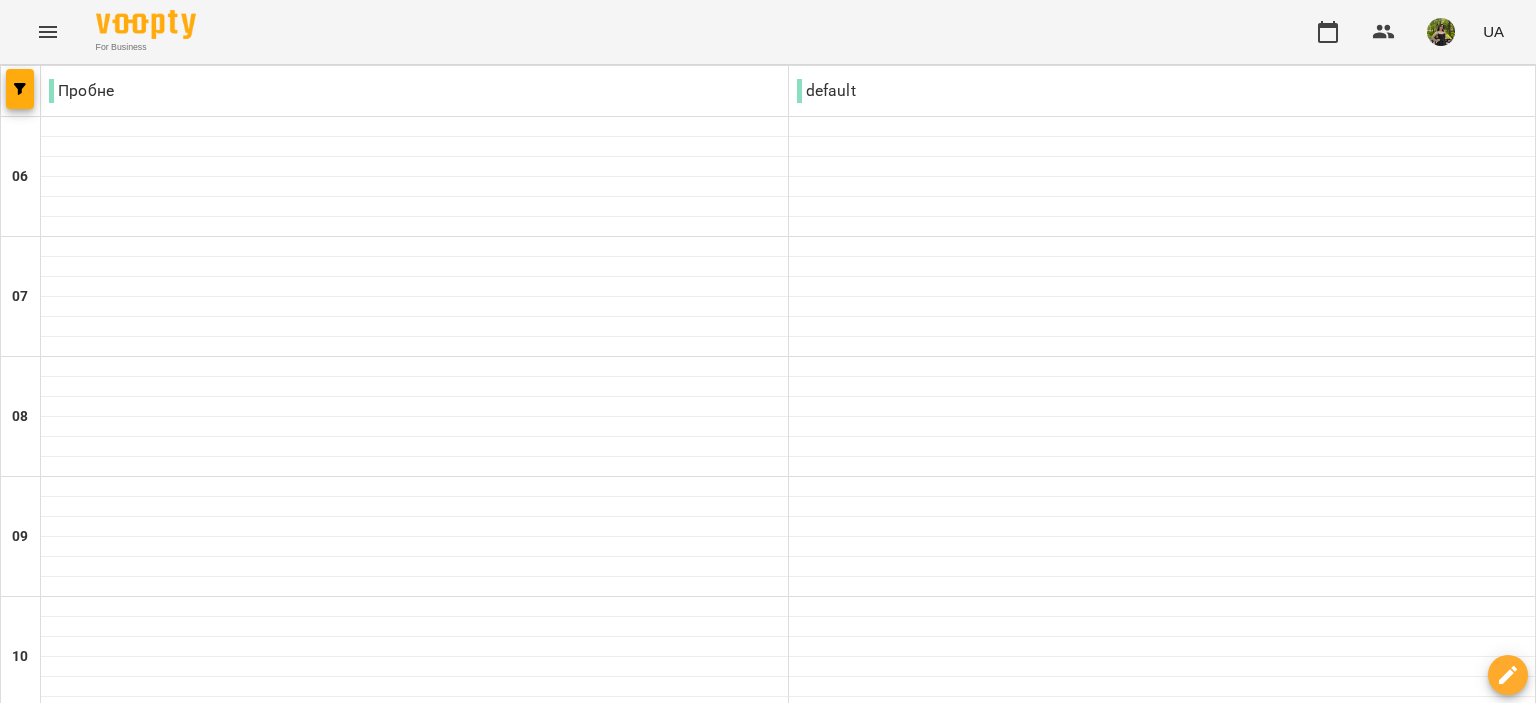 click on "10 серп" at bounding box center (1495, 2202) 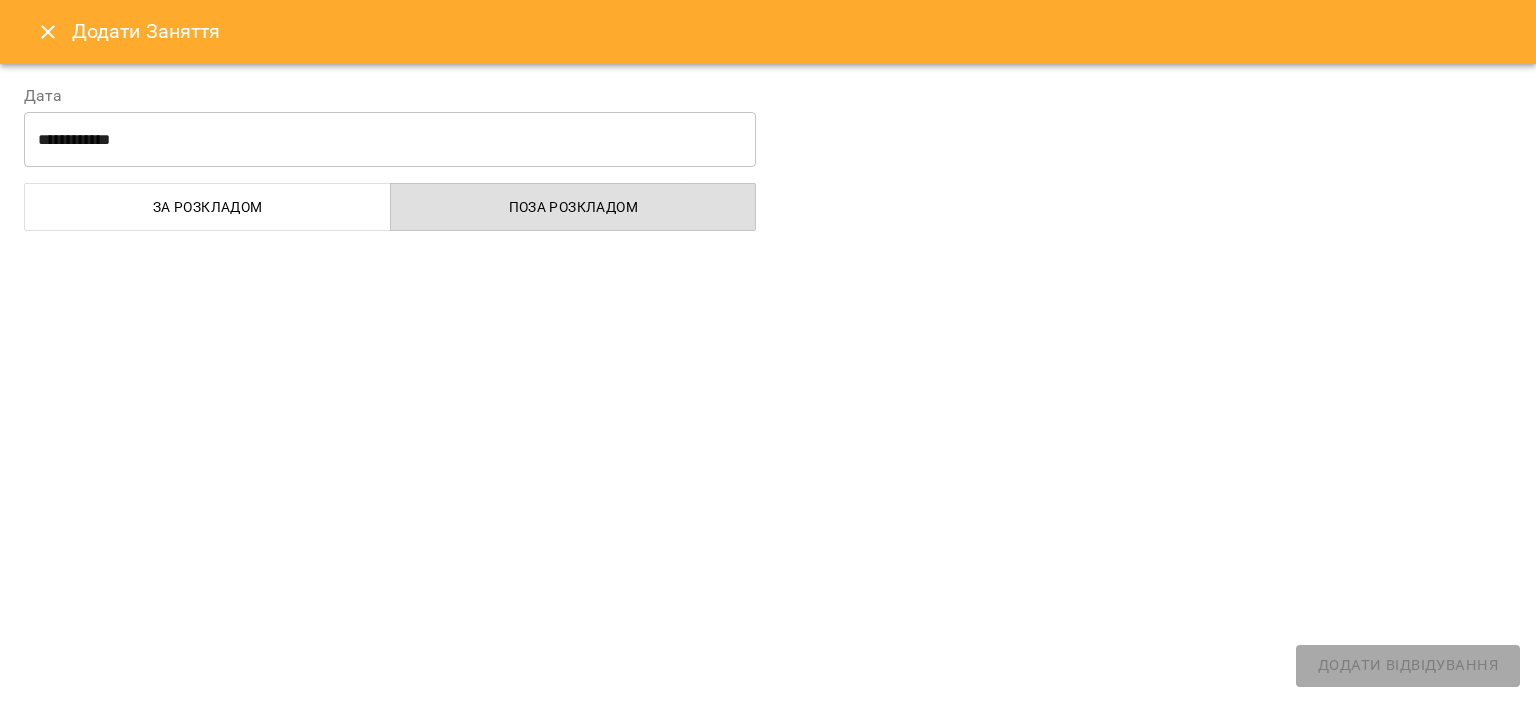 select on "**********" 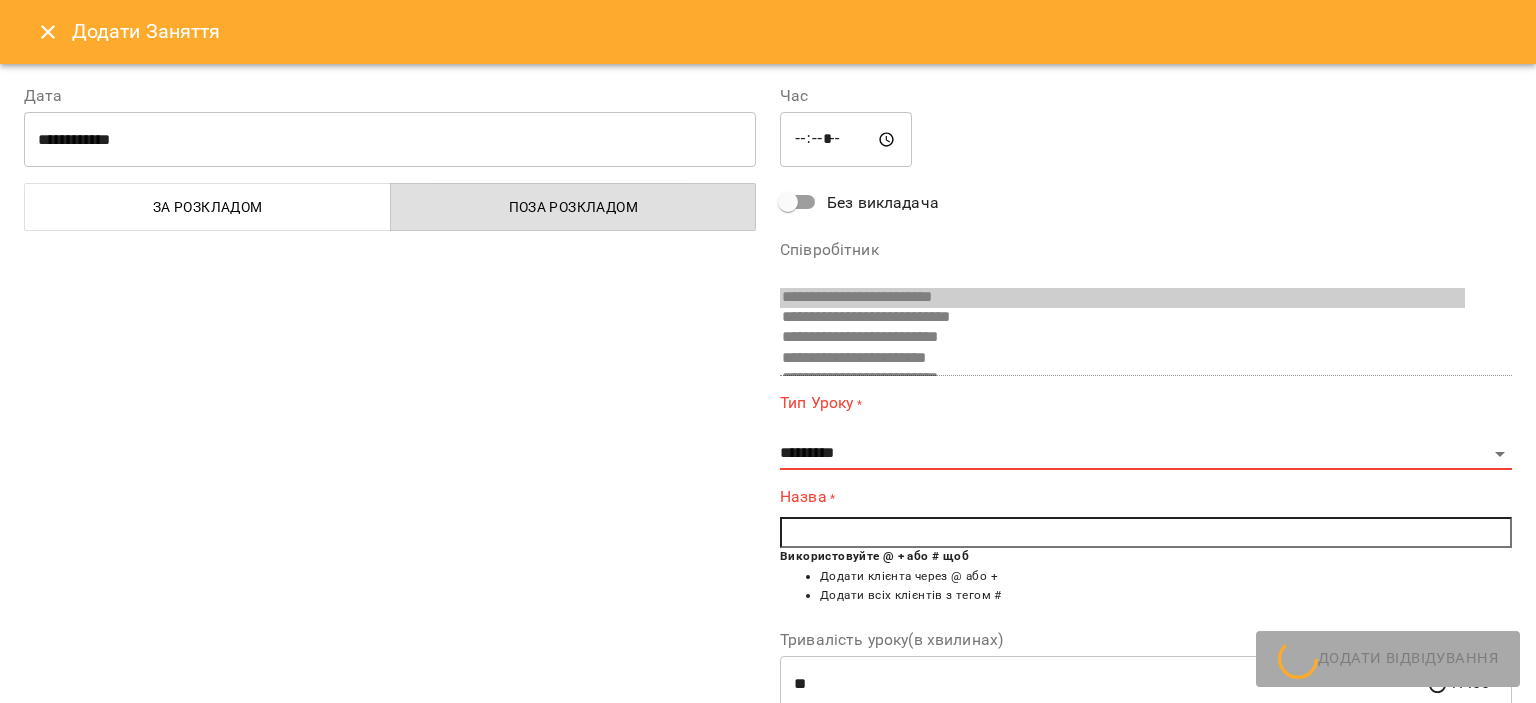 scroll, scrollTop: 53, scrollLeft: 0, axis: vertical 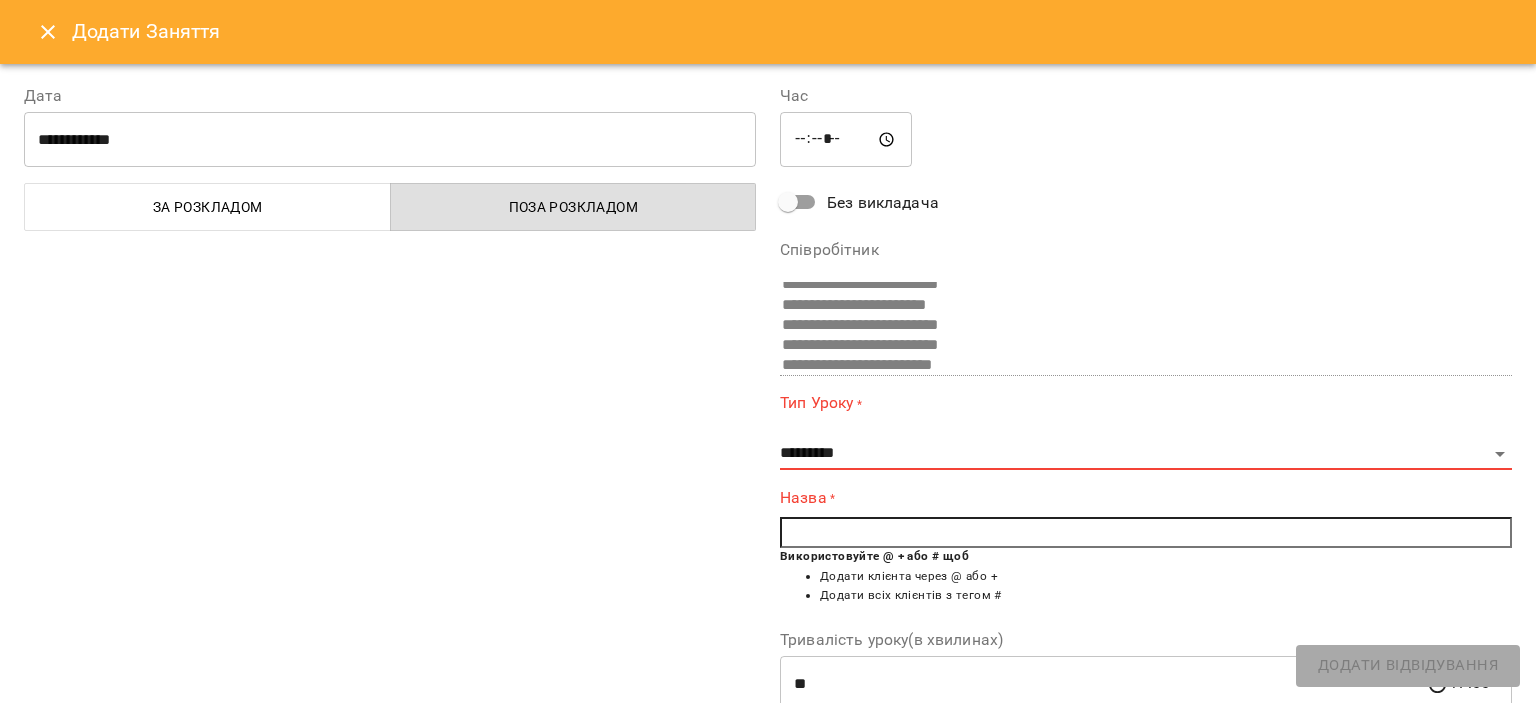 click on "**********" at bounding box center [1146, 431] 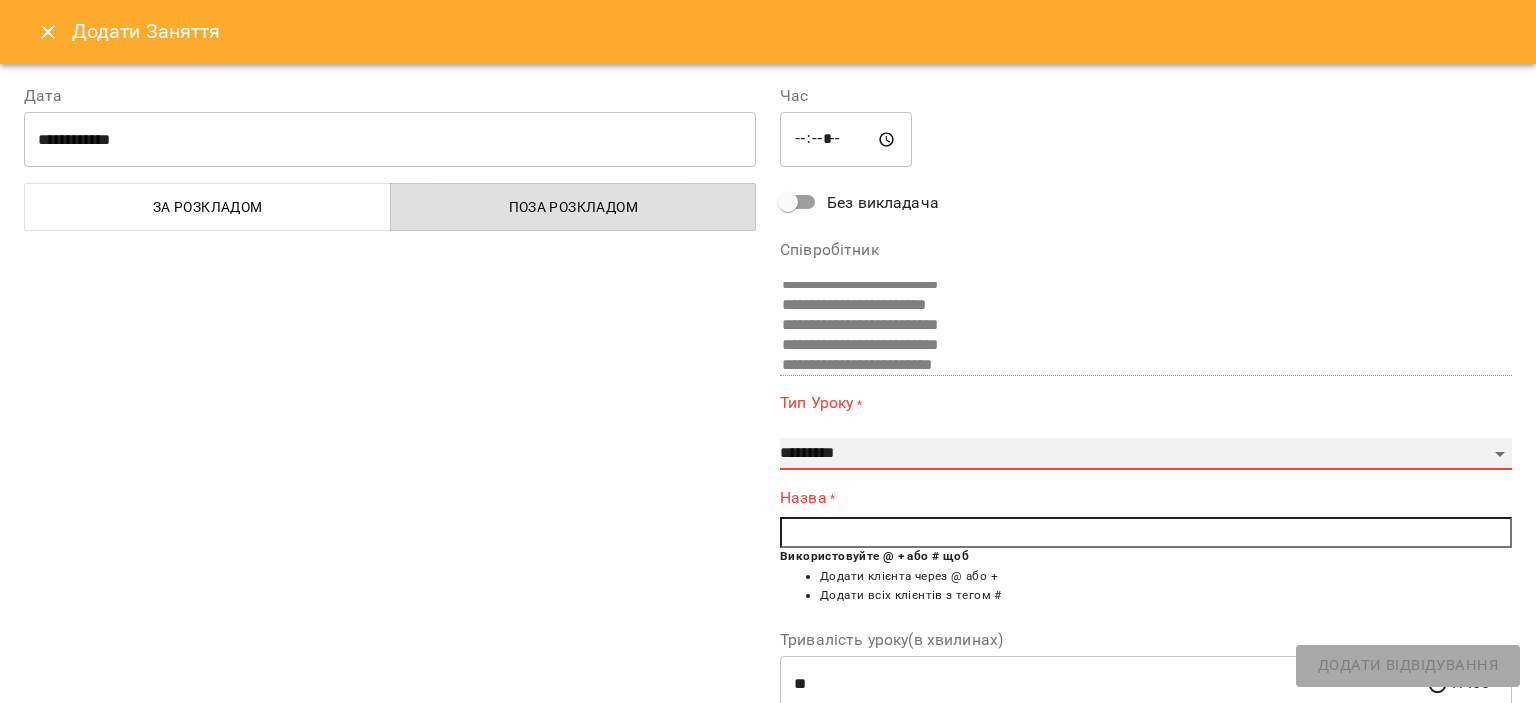 click on "**********" at bounding box center [1146, 454] 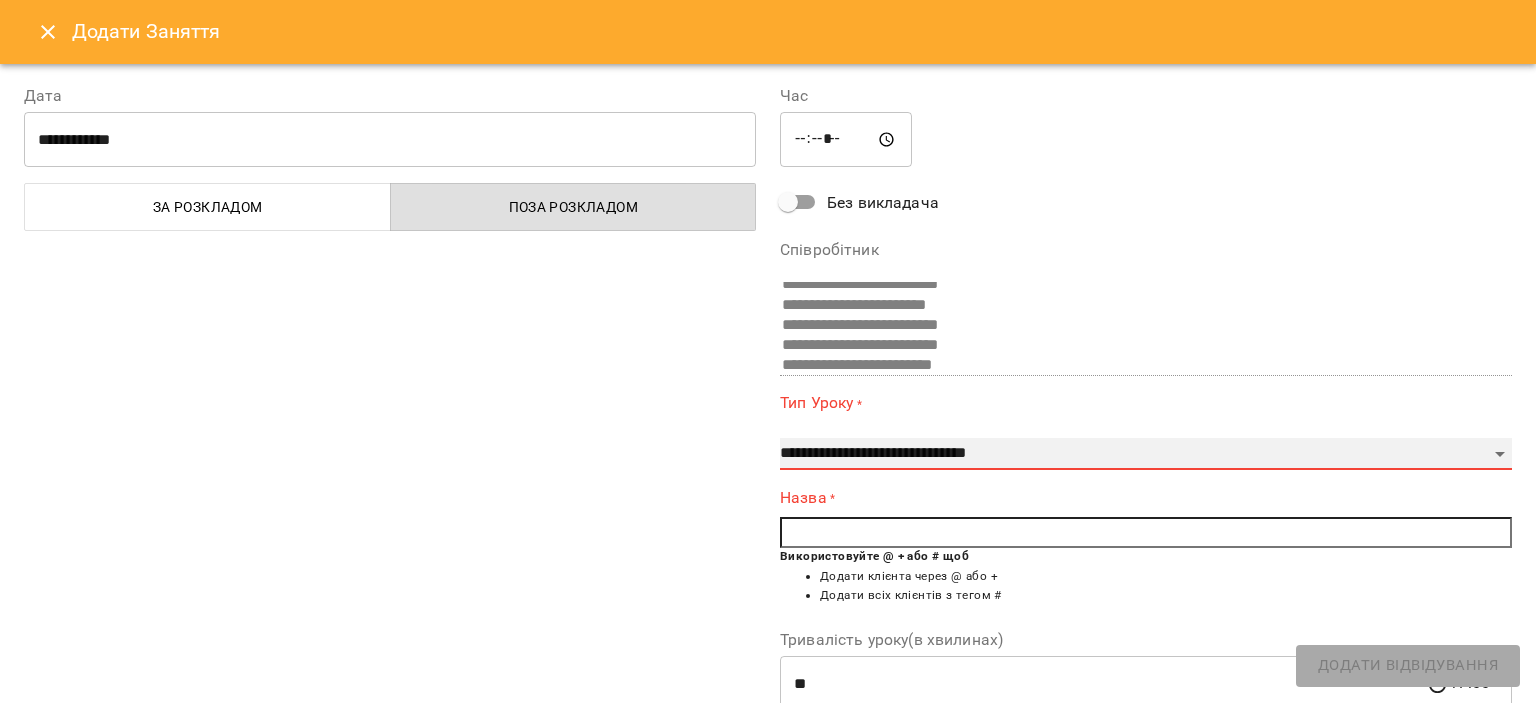 click on "**********" at bounding box center [1146, 454] 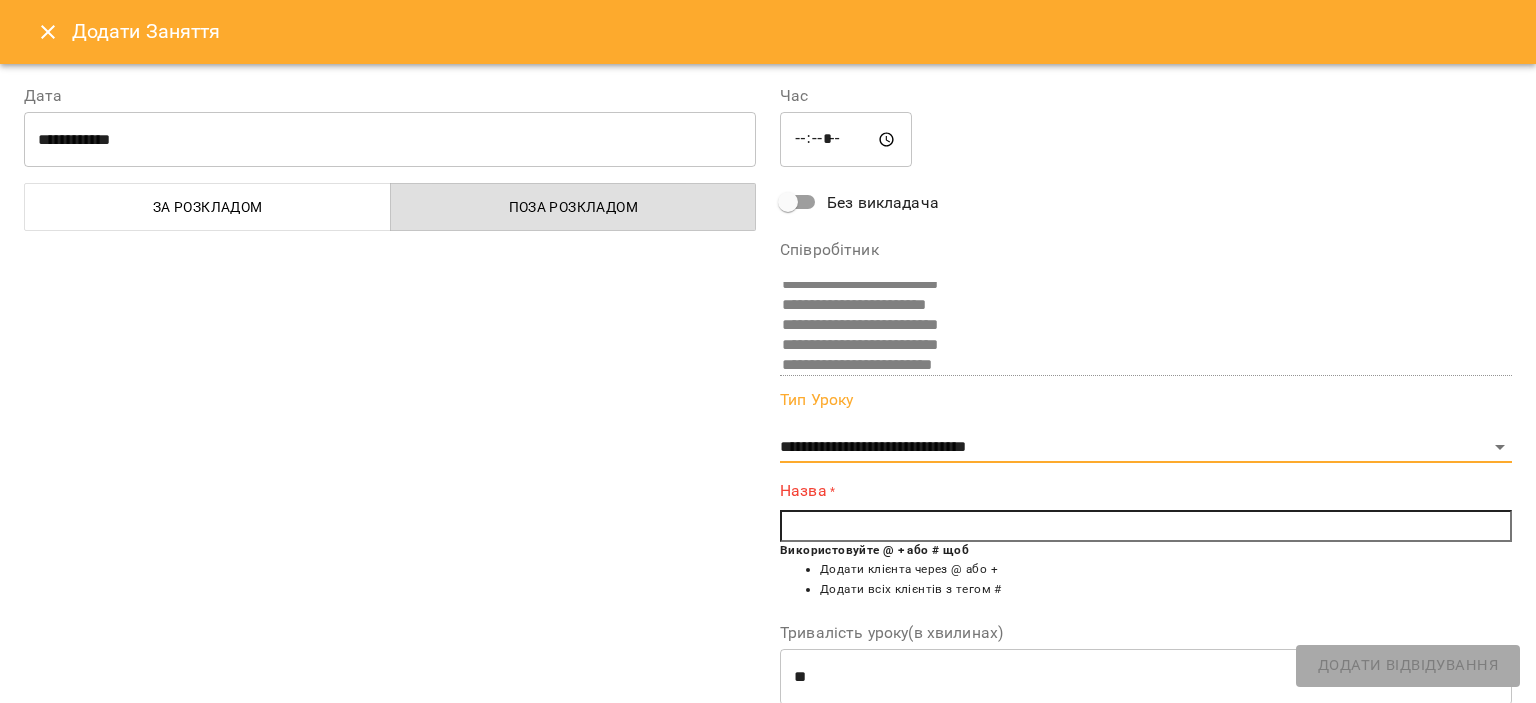 click at bounding box center [1146, 526] 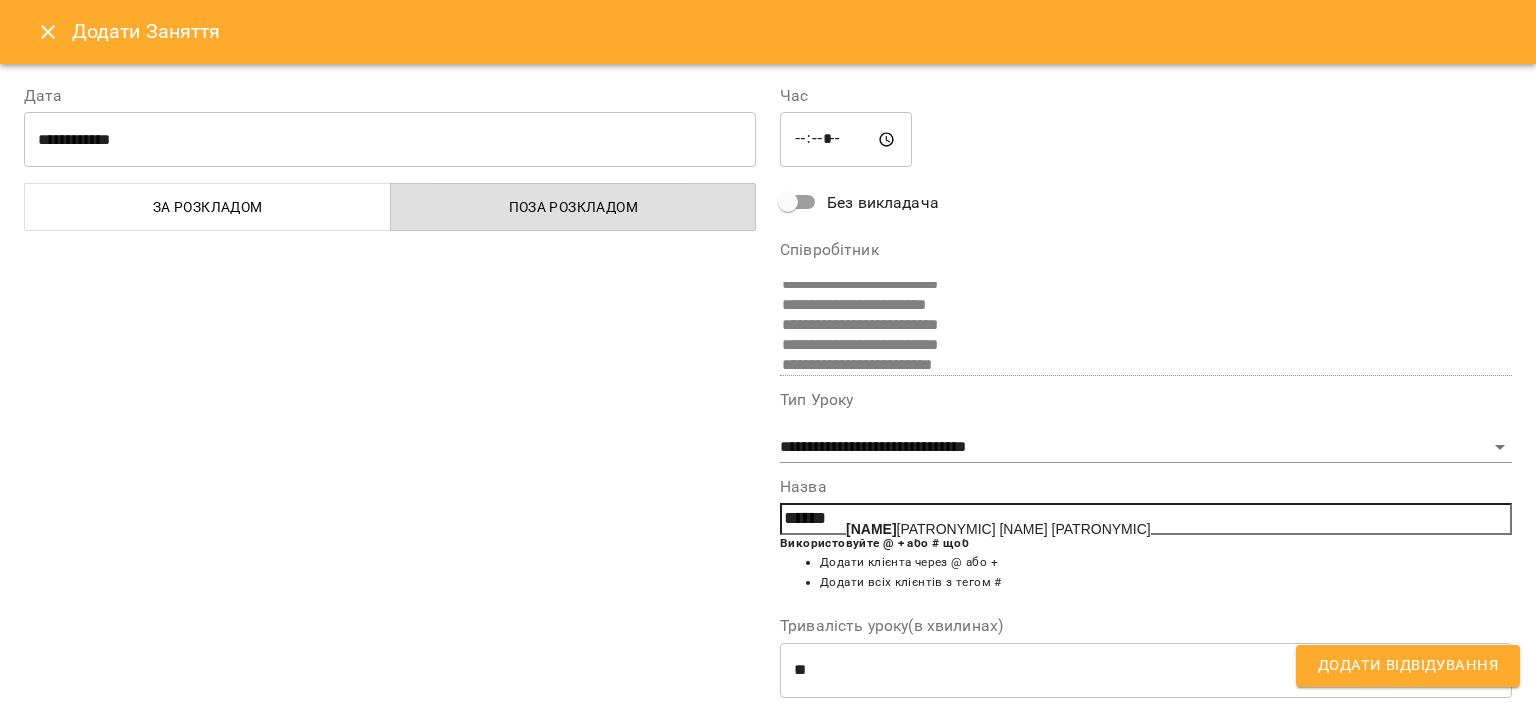 click on "[FIRST] [LAST] [PATRONYMIC]" at bounding box center [998, 529] 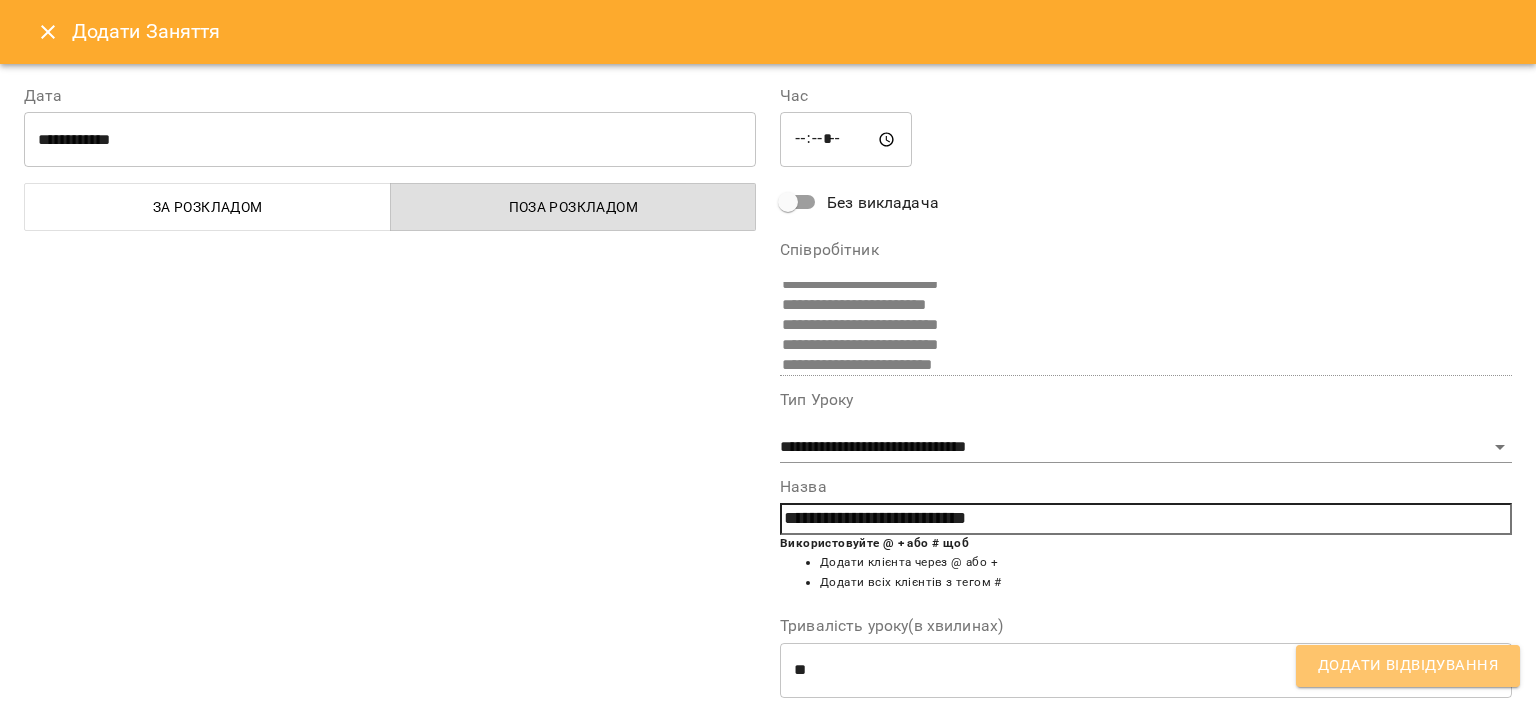 click on "Додати Відвідування" at bounding box center [1408, 666] 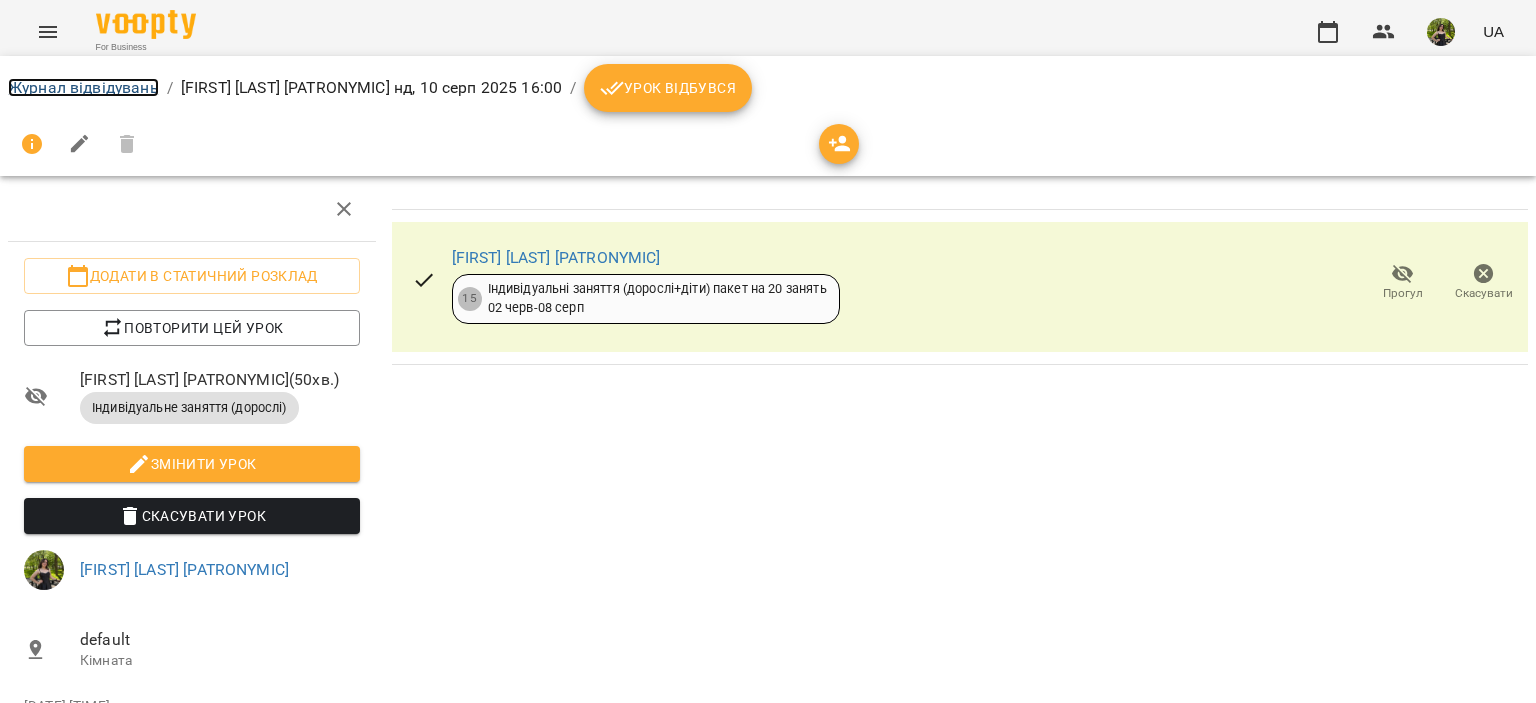 click on "Журнал відвідувань" at bounding box center [83, 87] 